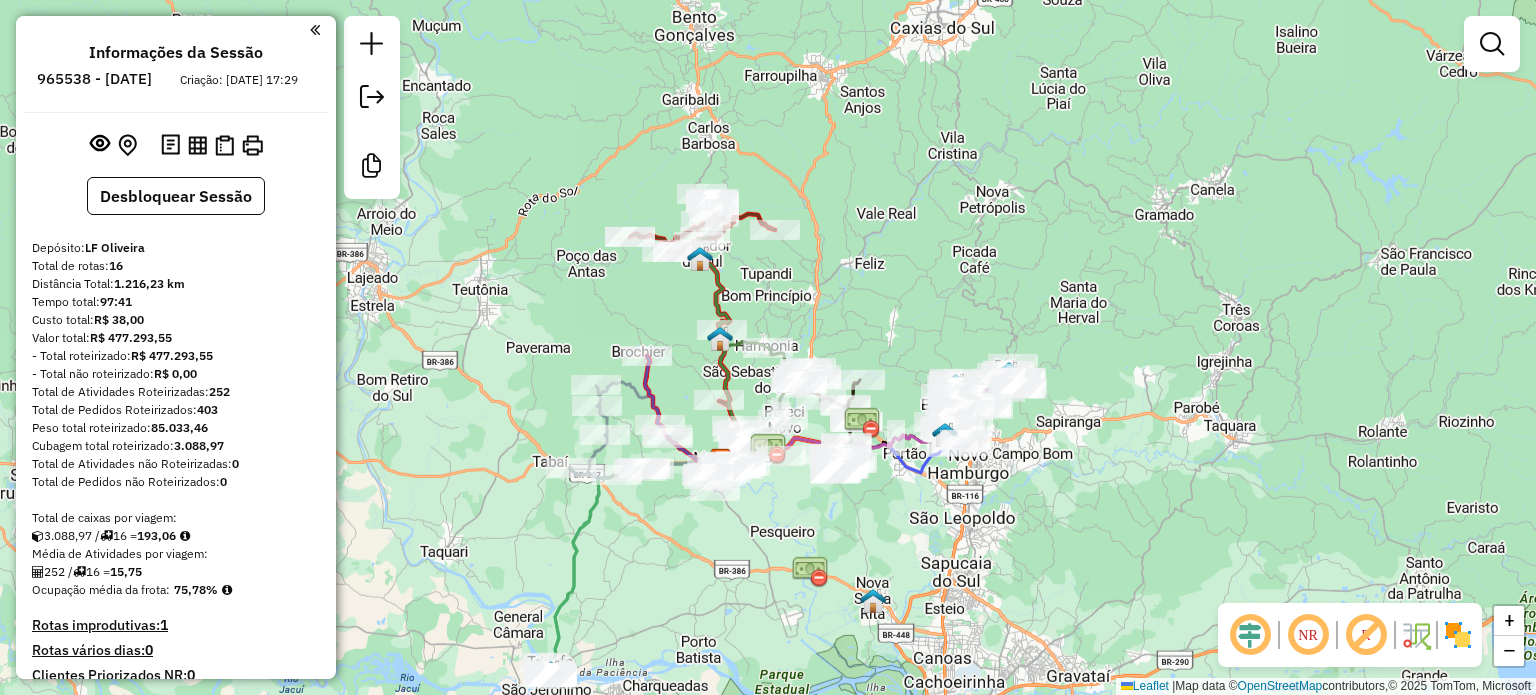 scroll, scrollTop: 0, scrollLeft: 0, axis: both 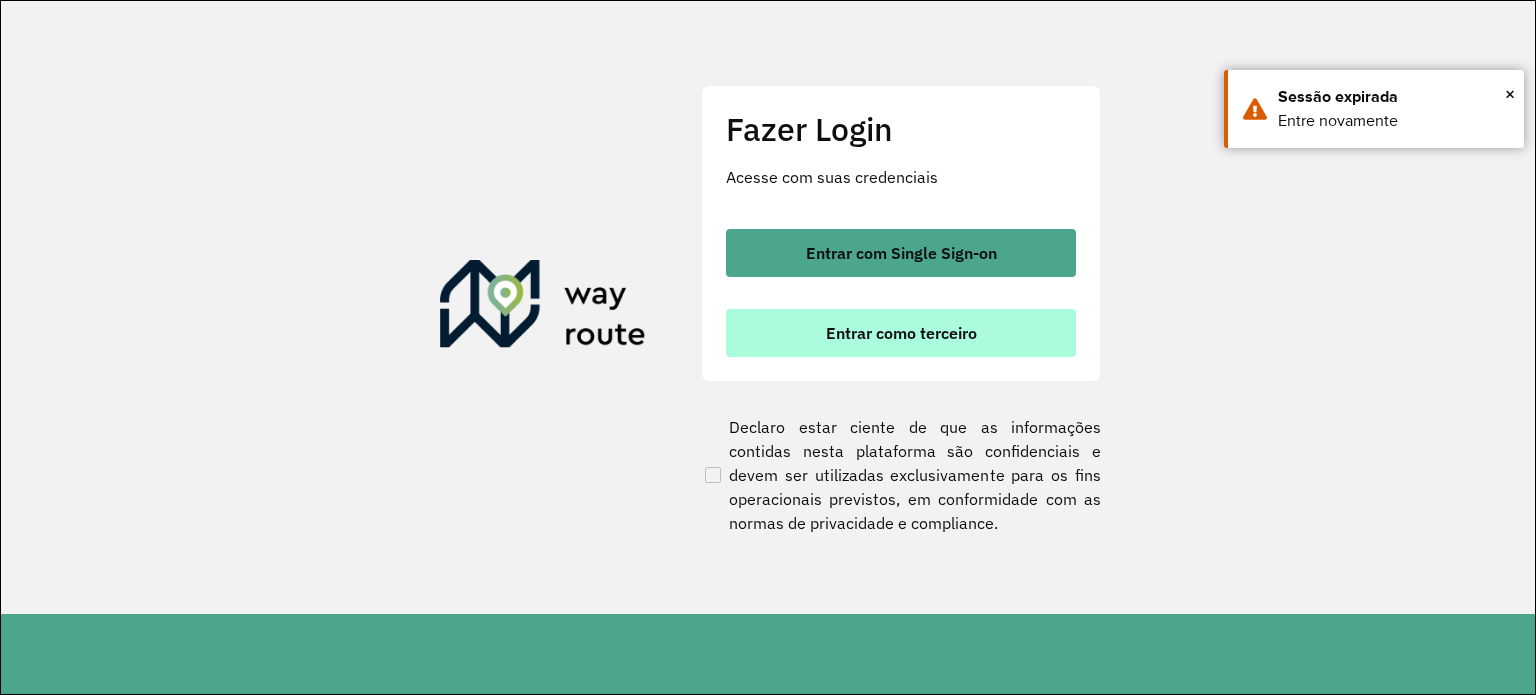 click on "Entrar como terceiro" at bounding box center [901, 333] 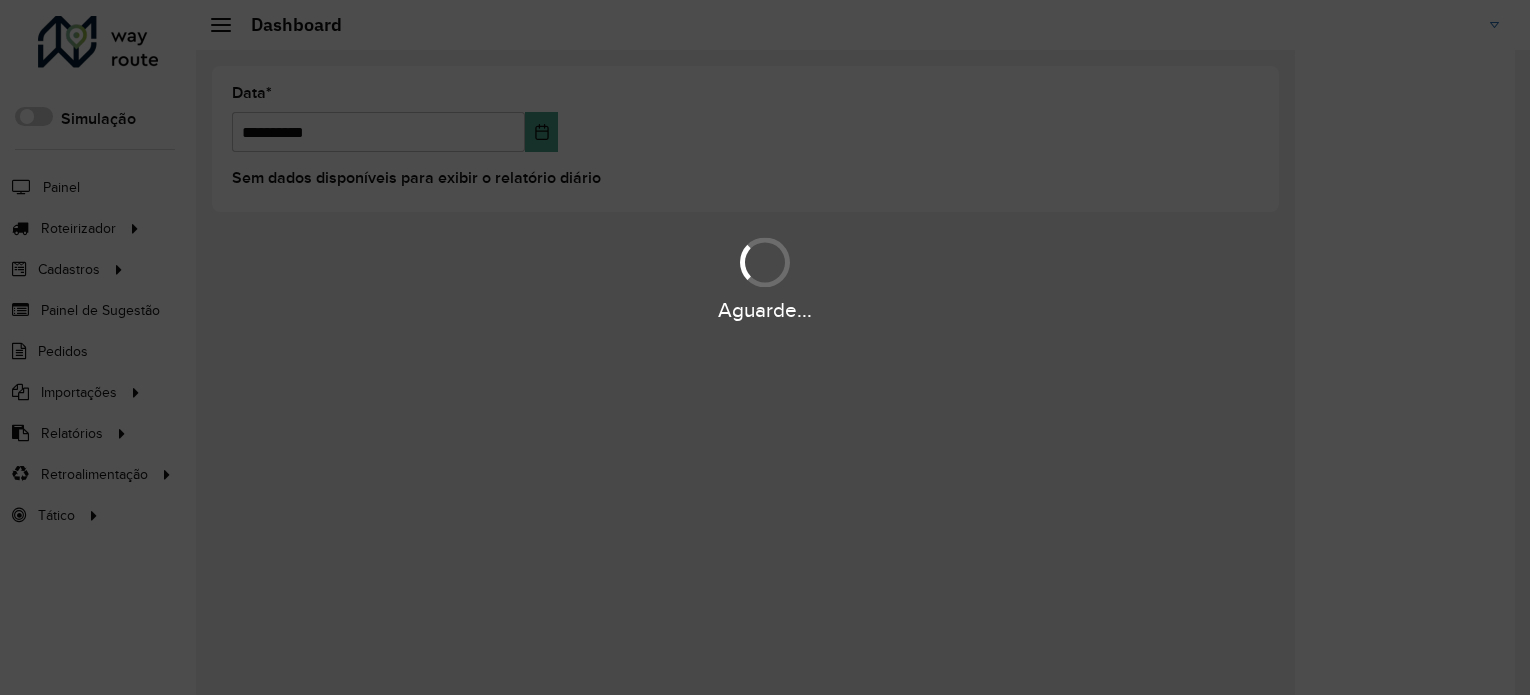 scroll, scrollTop: 0, scrollLeft: 0, axis: both 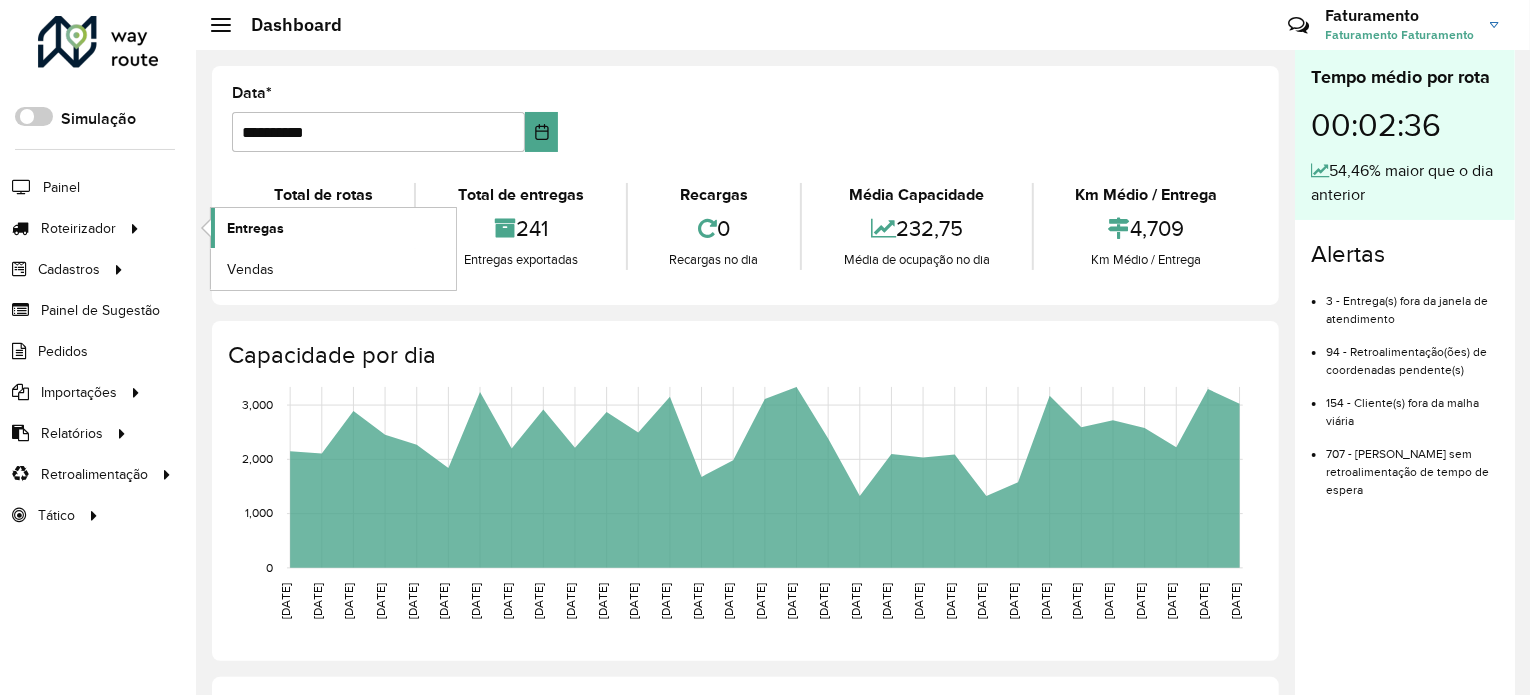 click on "Entregas" 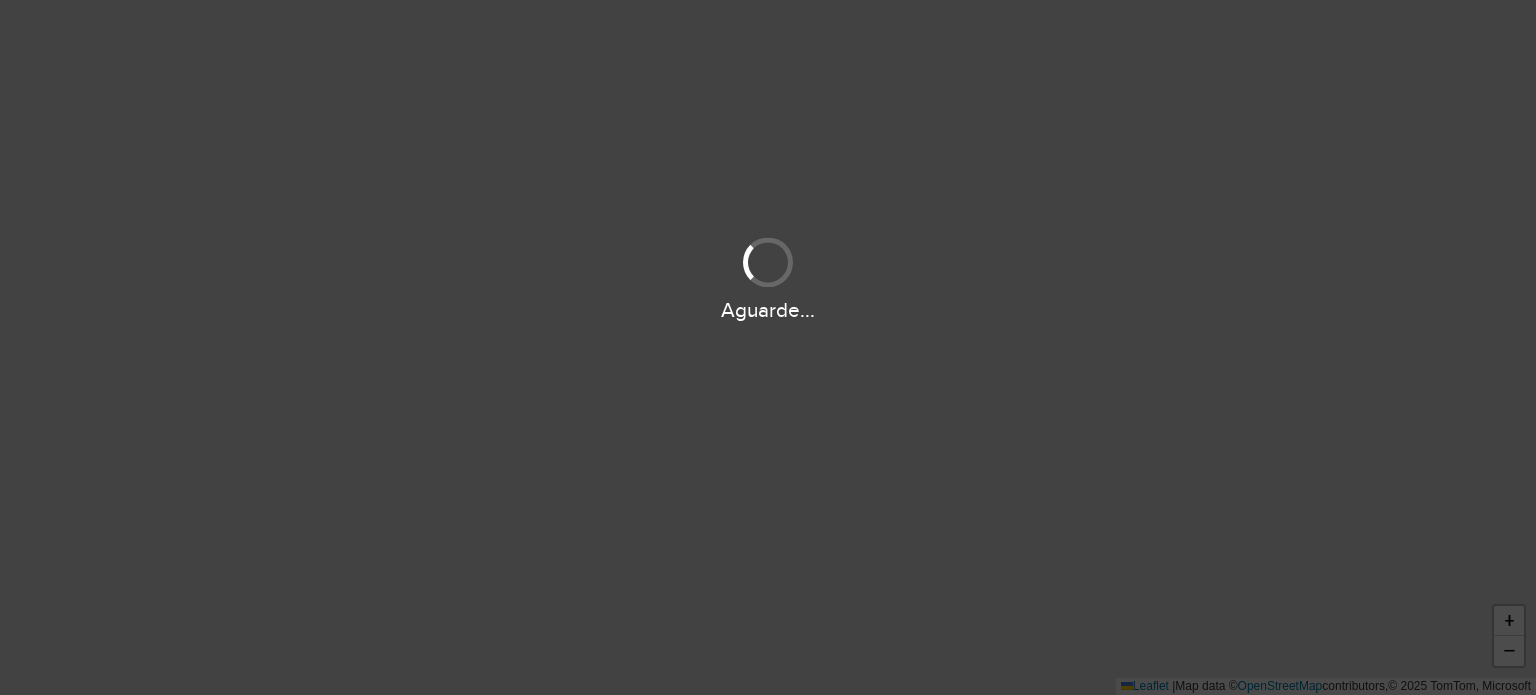 scroll, scrollTop: 0, scrollLeft: 0, axis: both 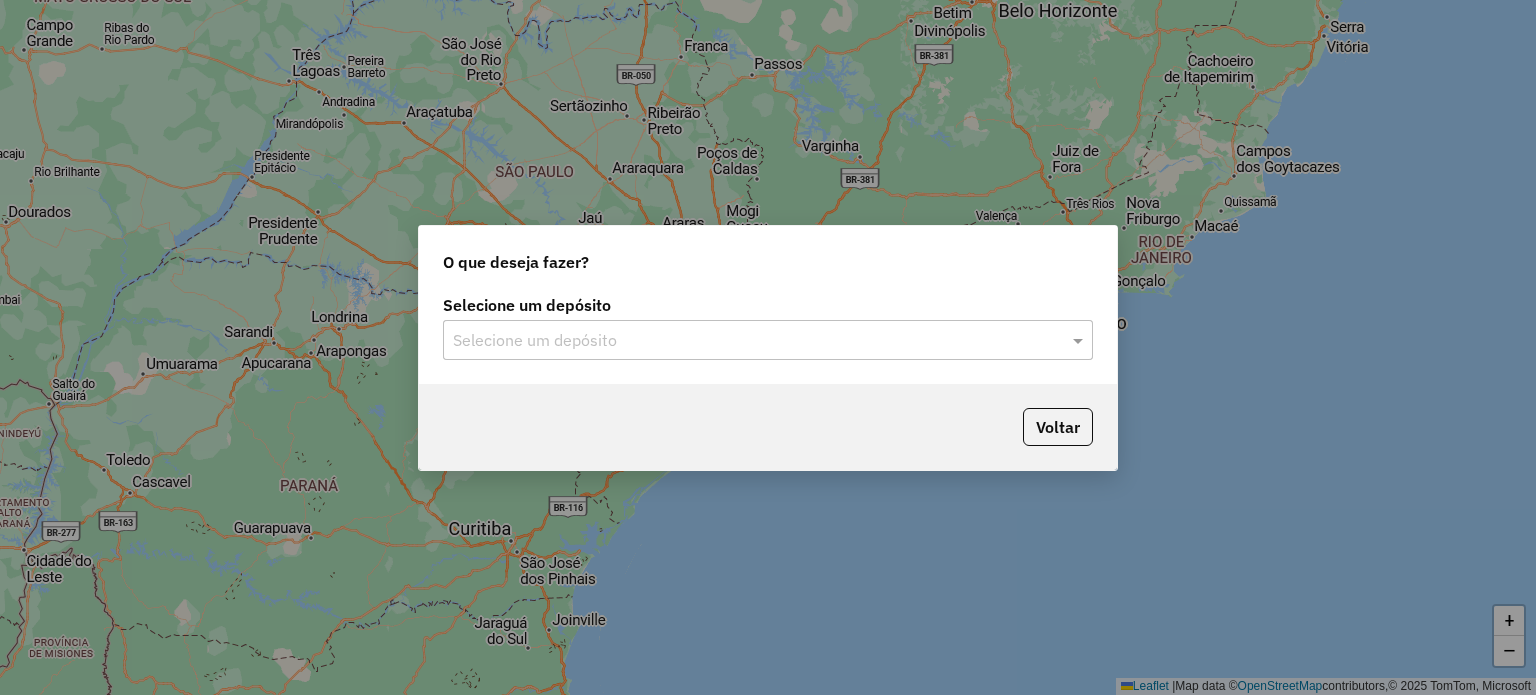 click 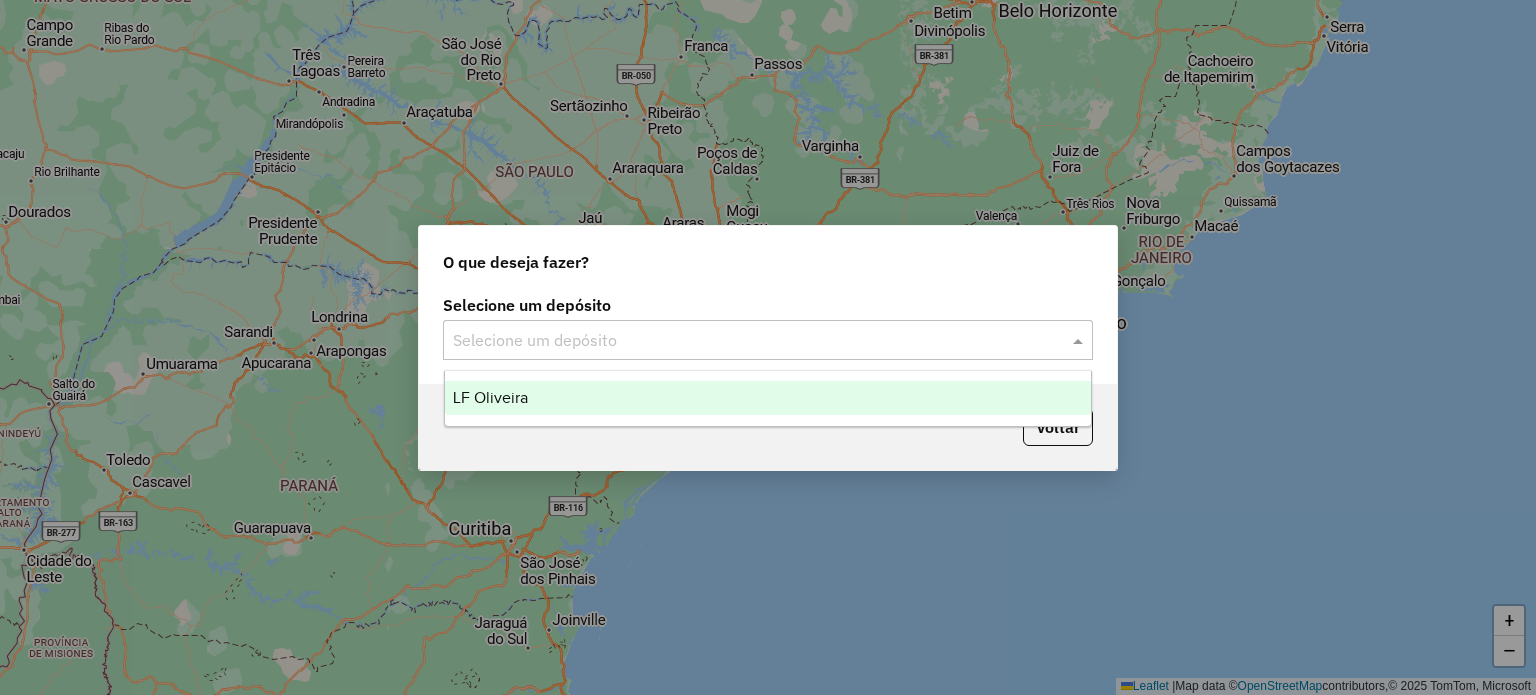 click on "LF Oliveira" at bounding box center [768, 398] 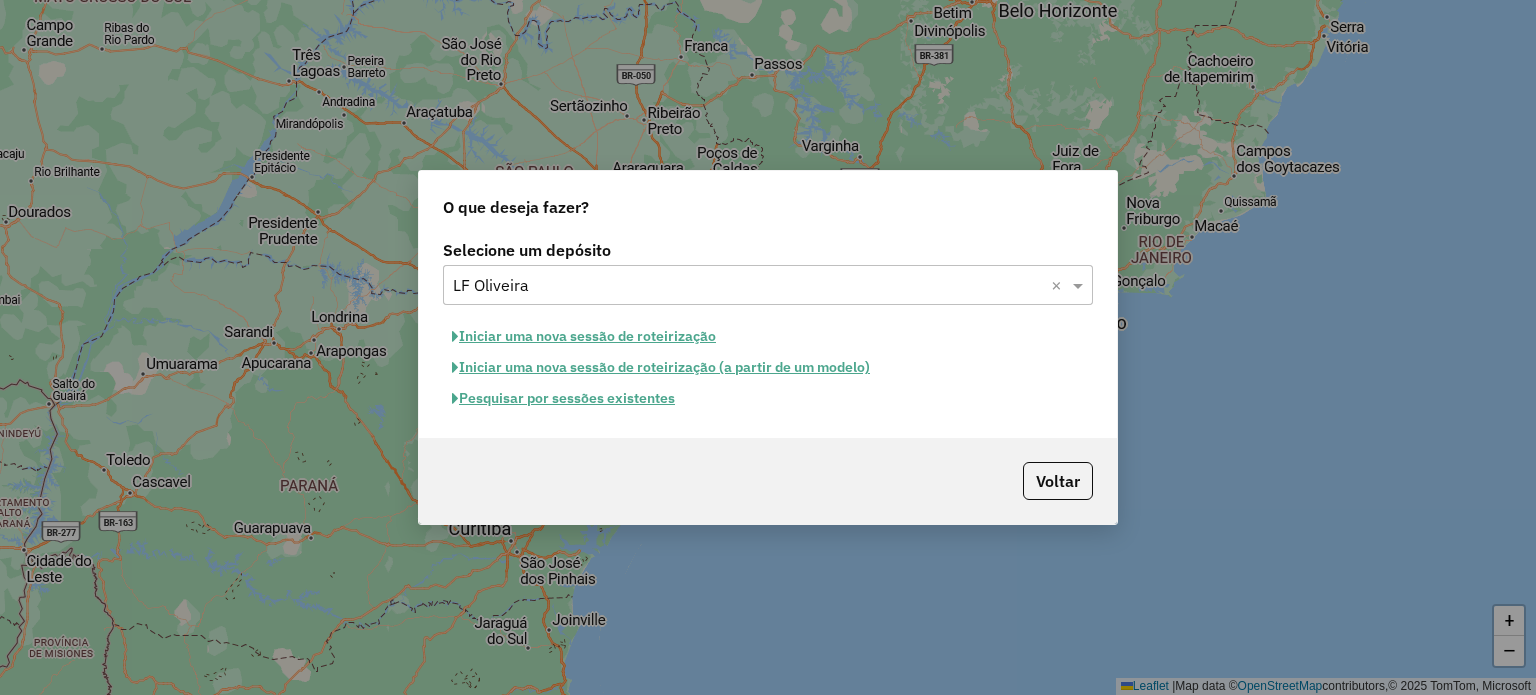 click on "Pesquisar por sessões existentes" 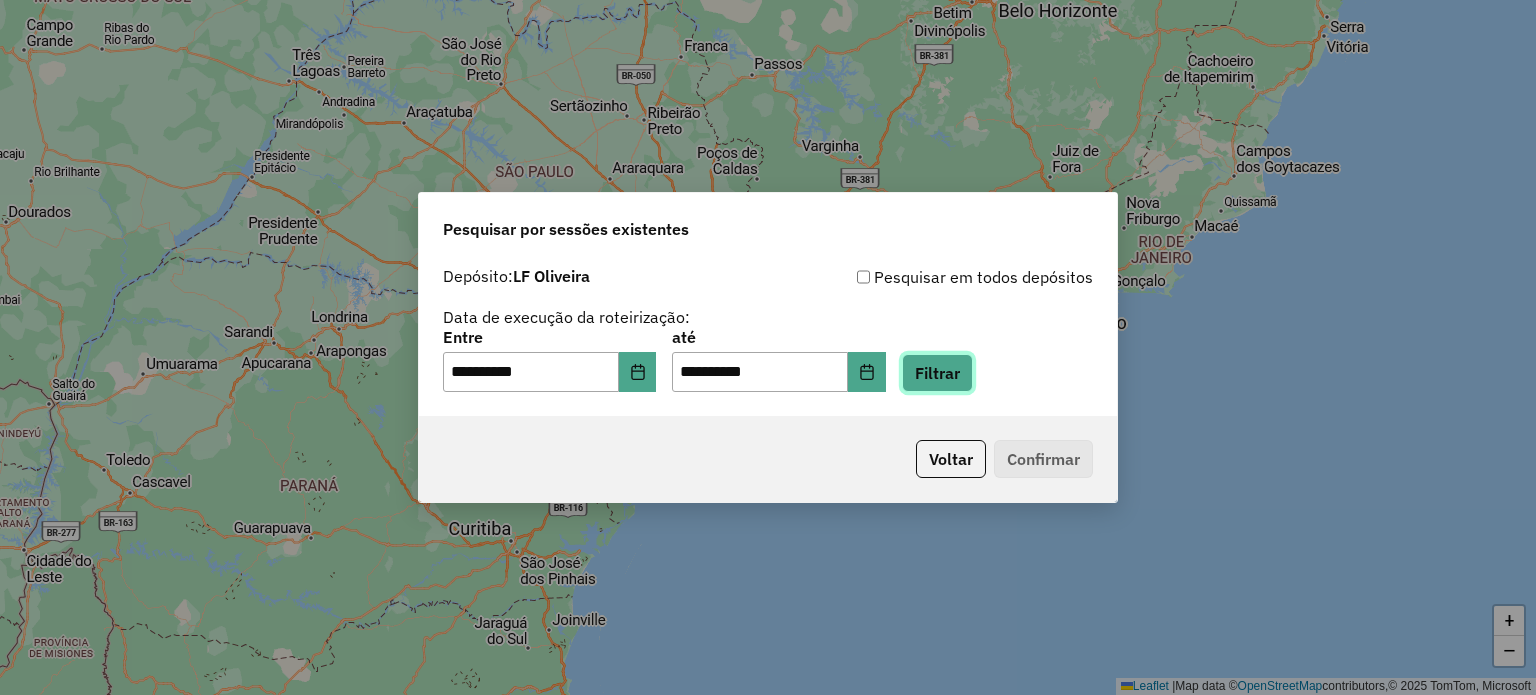 click on "Filtrar" 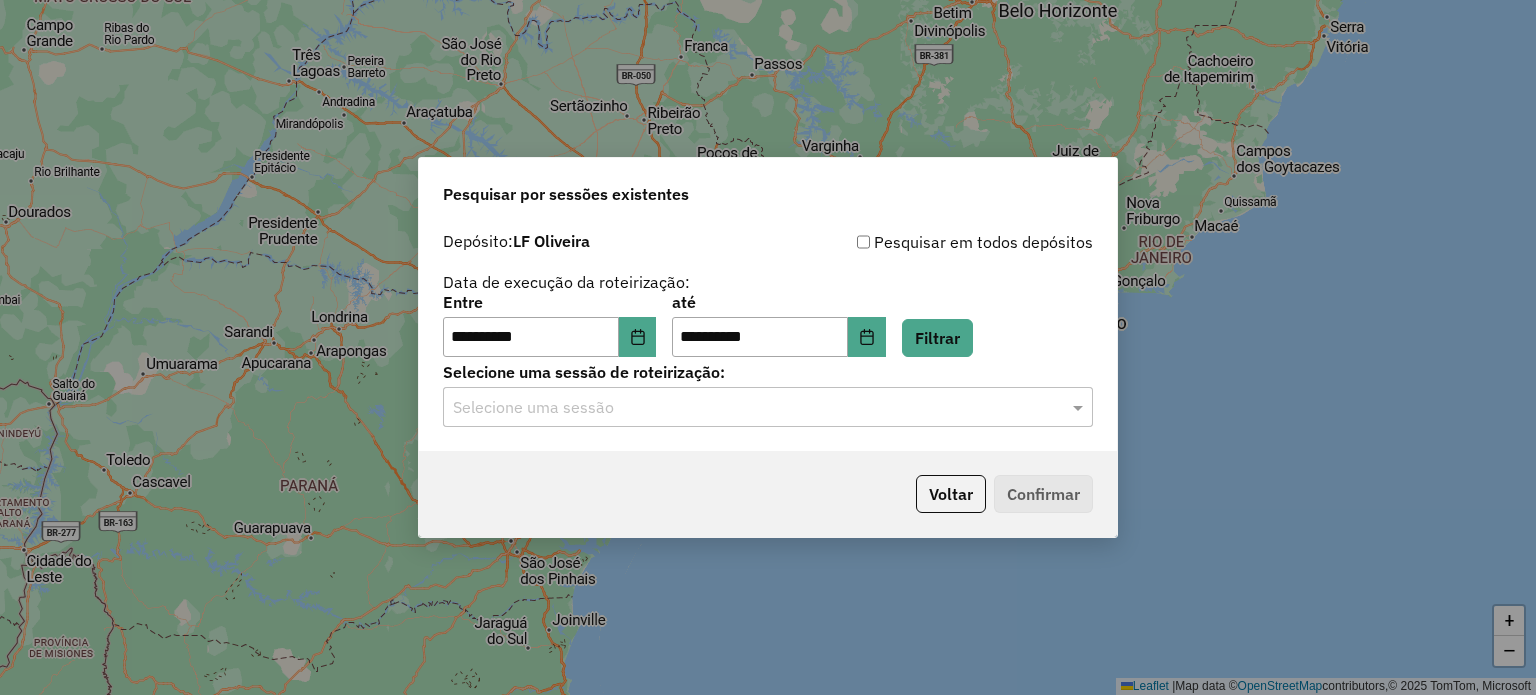 click 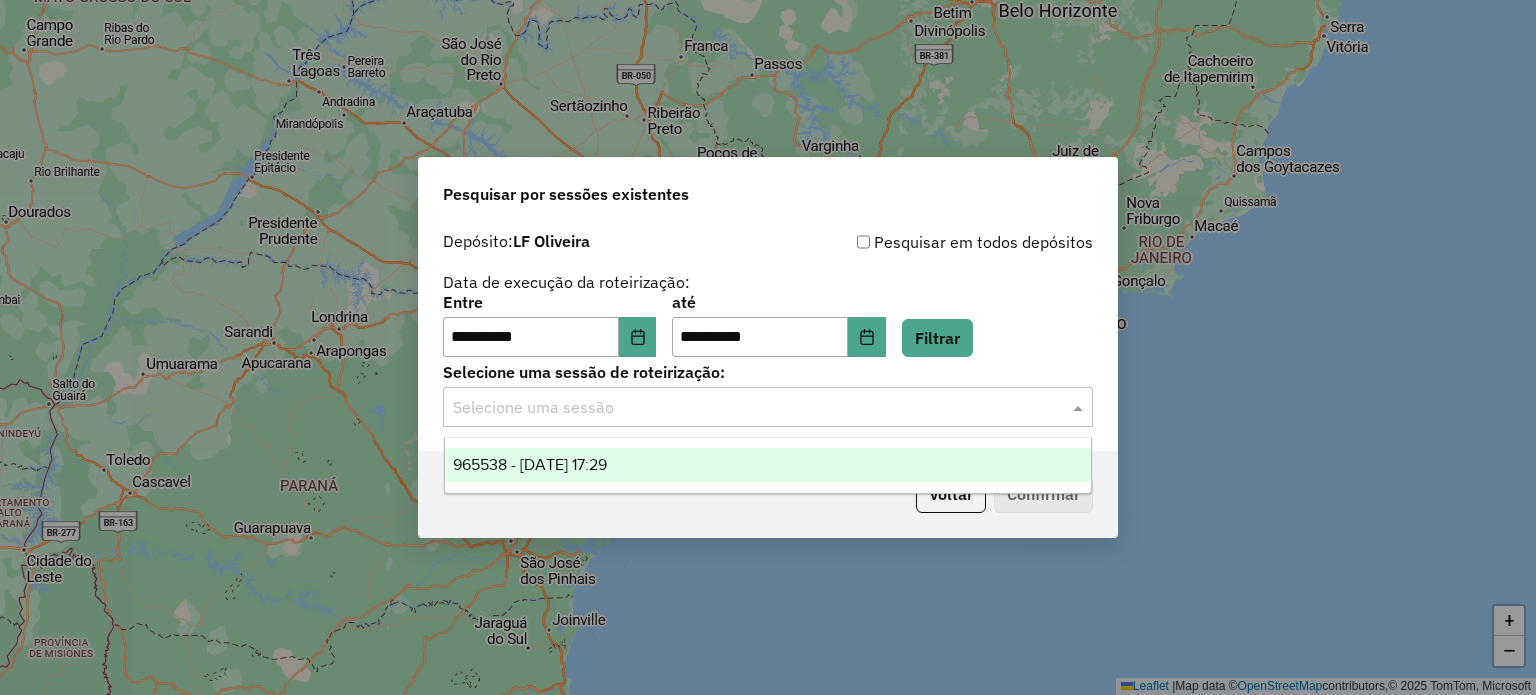 click on "965538 - 16/07/2025 17:29" at bounding box center (530, 464) 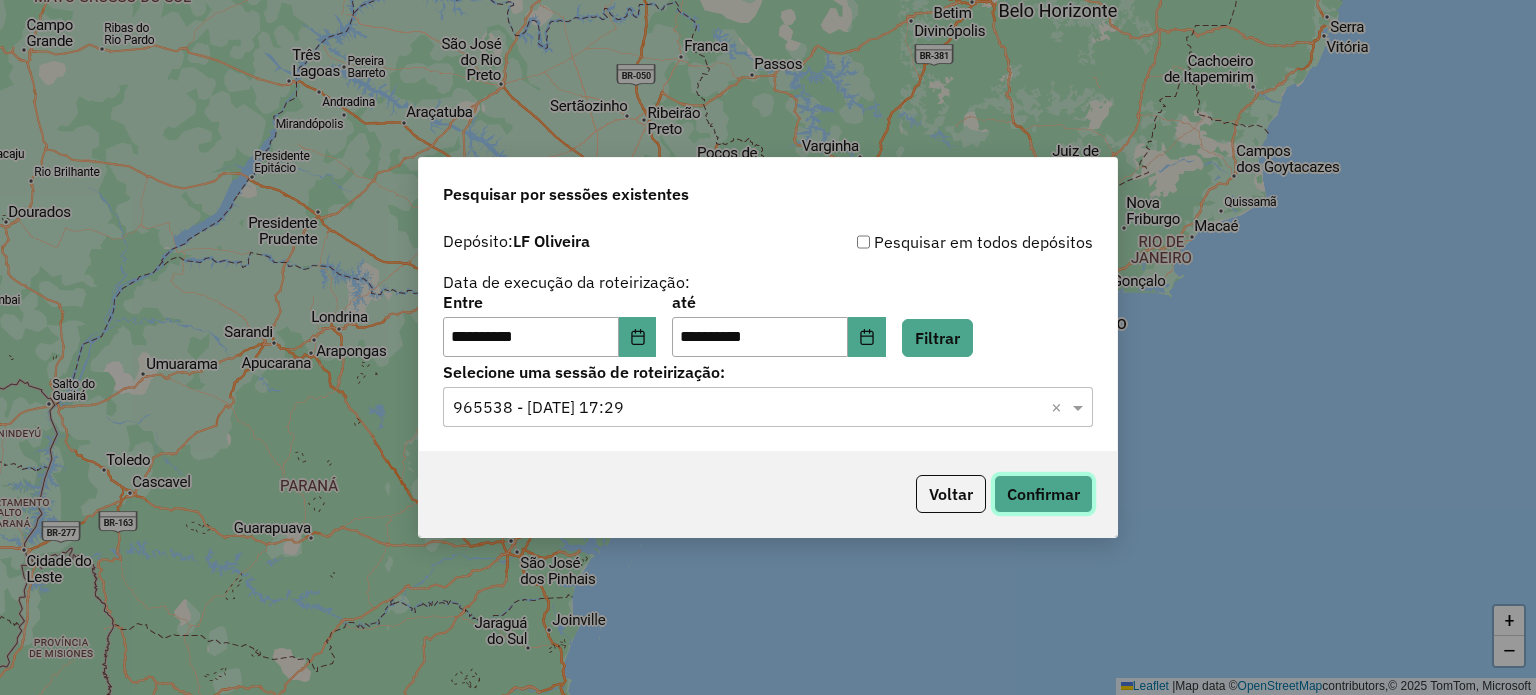 click on "Confirmar" 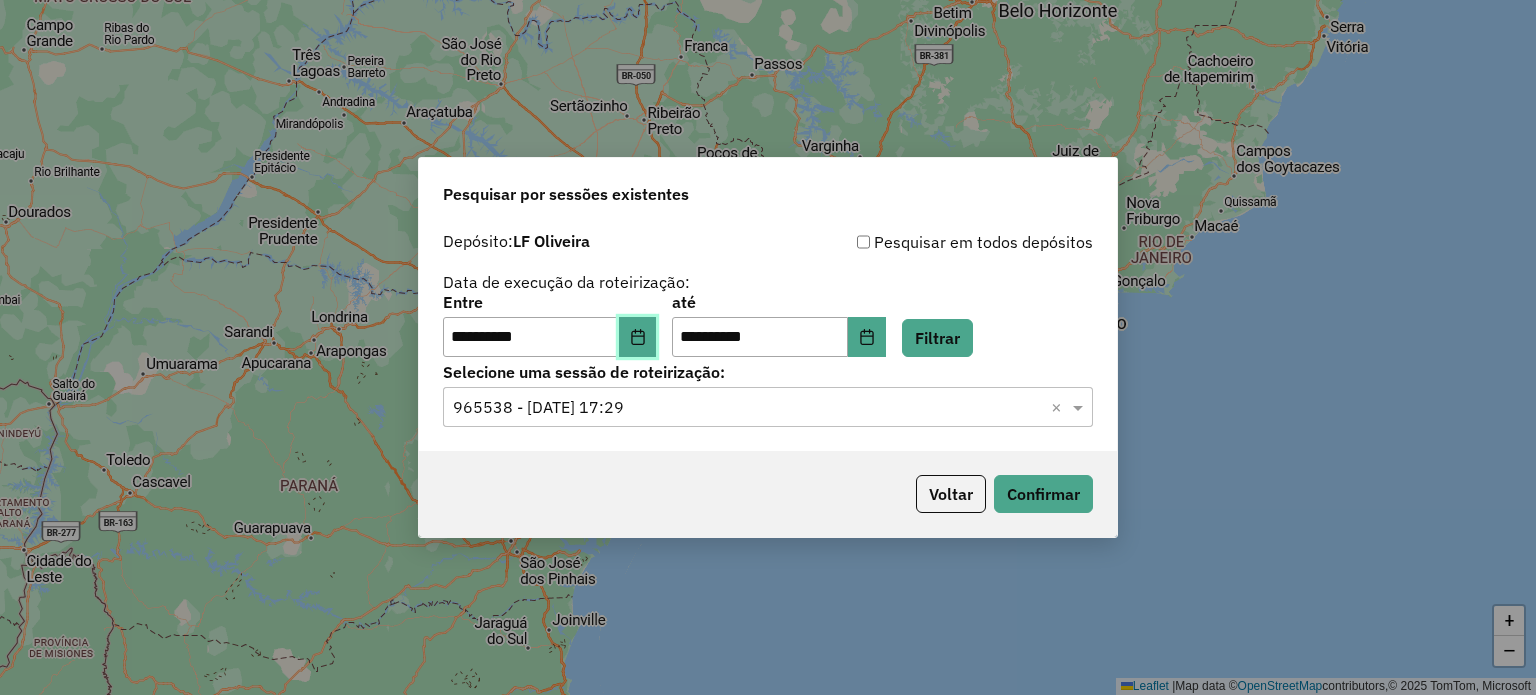 click 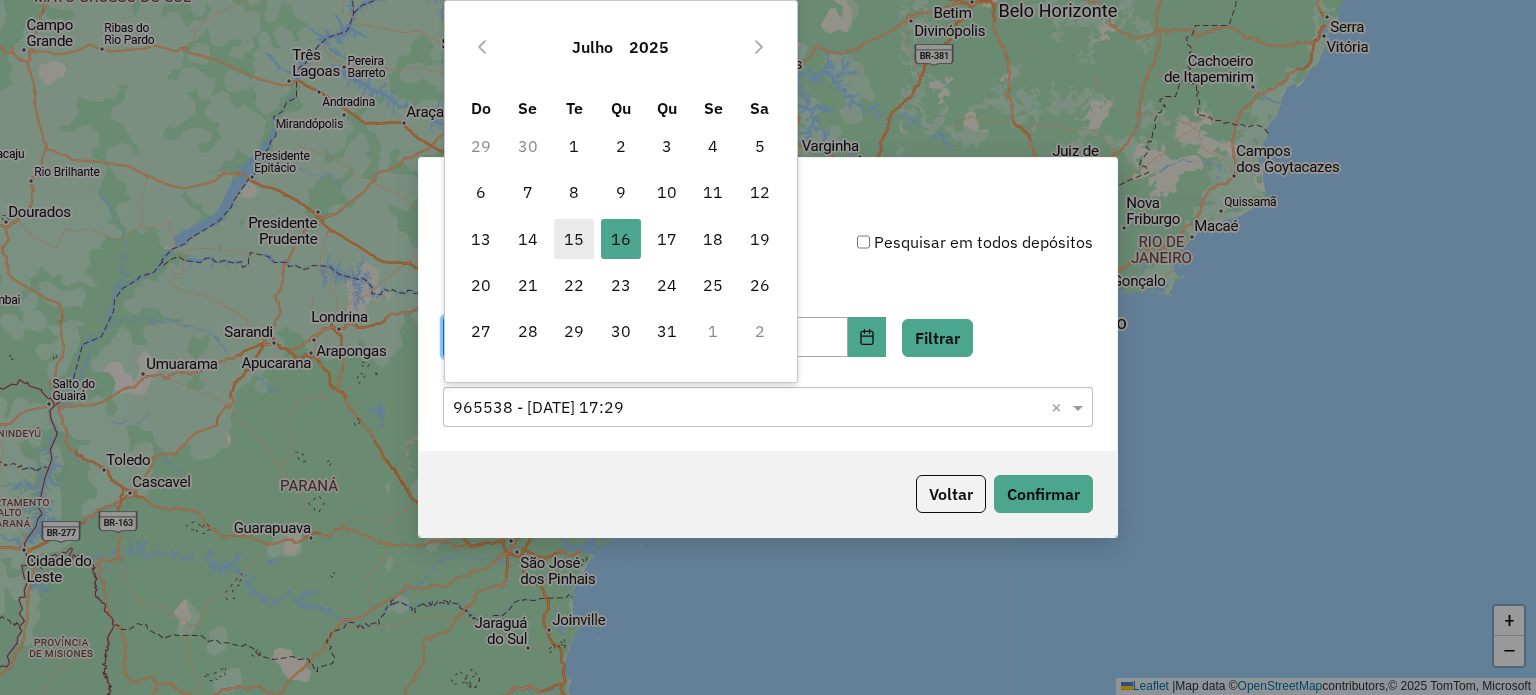click on "15" at bounding box center [574, 239] 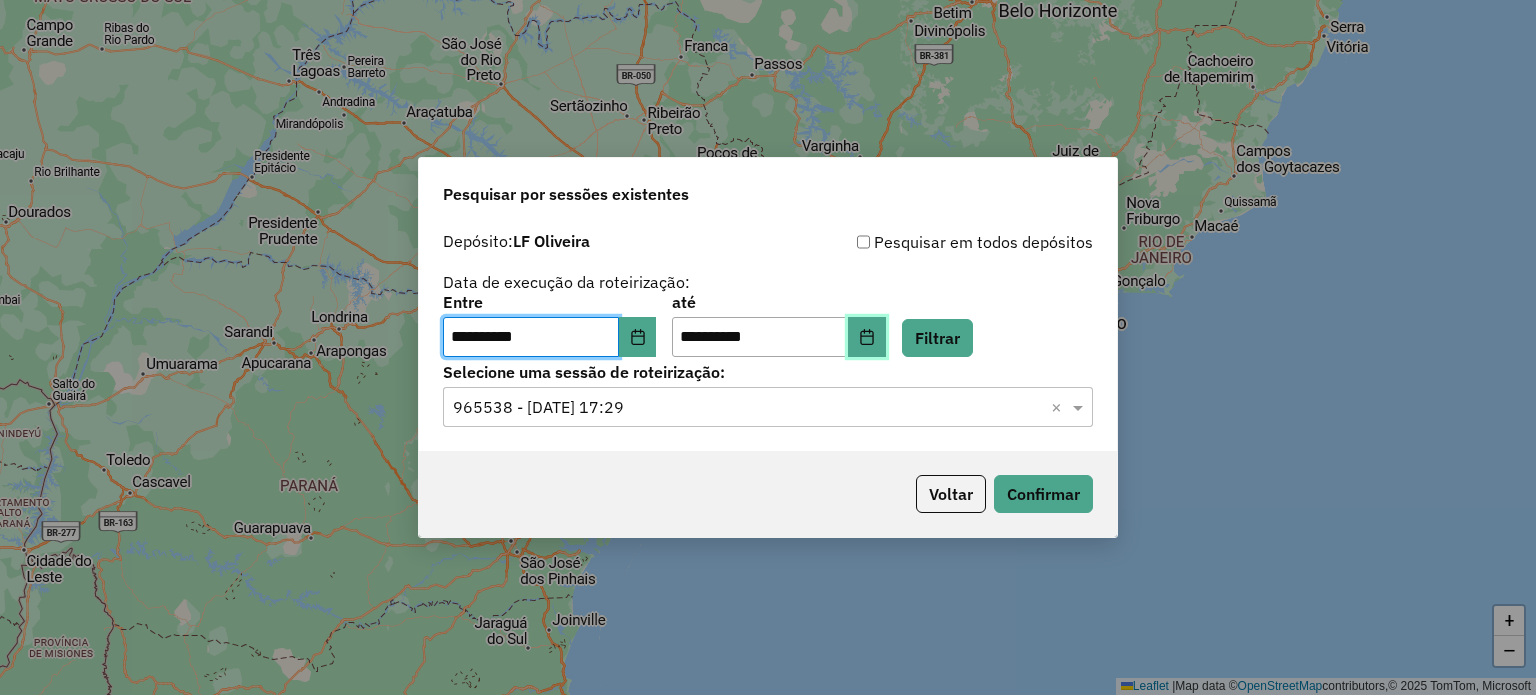 click at bounding box center (867, 337) 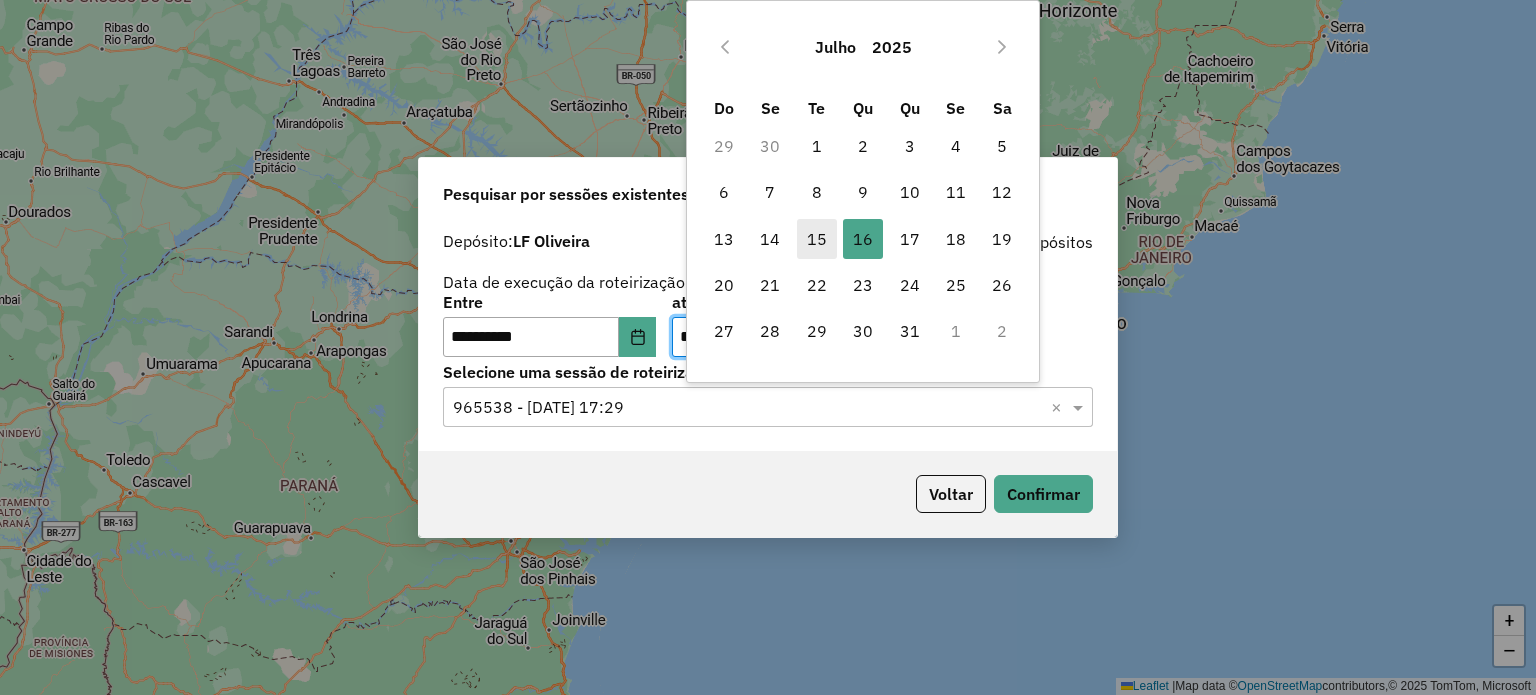 click on "15" at bounding box center (817, 239) 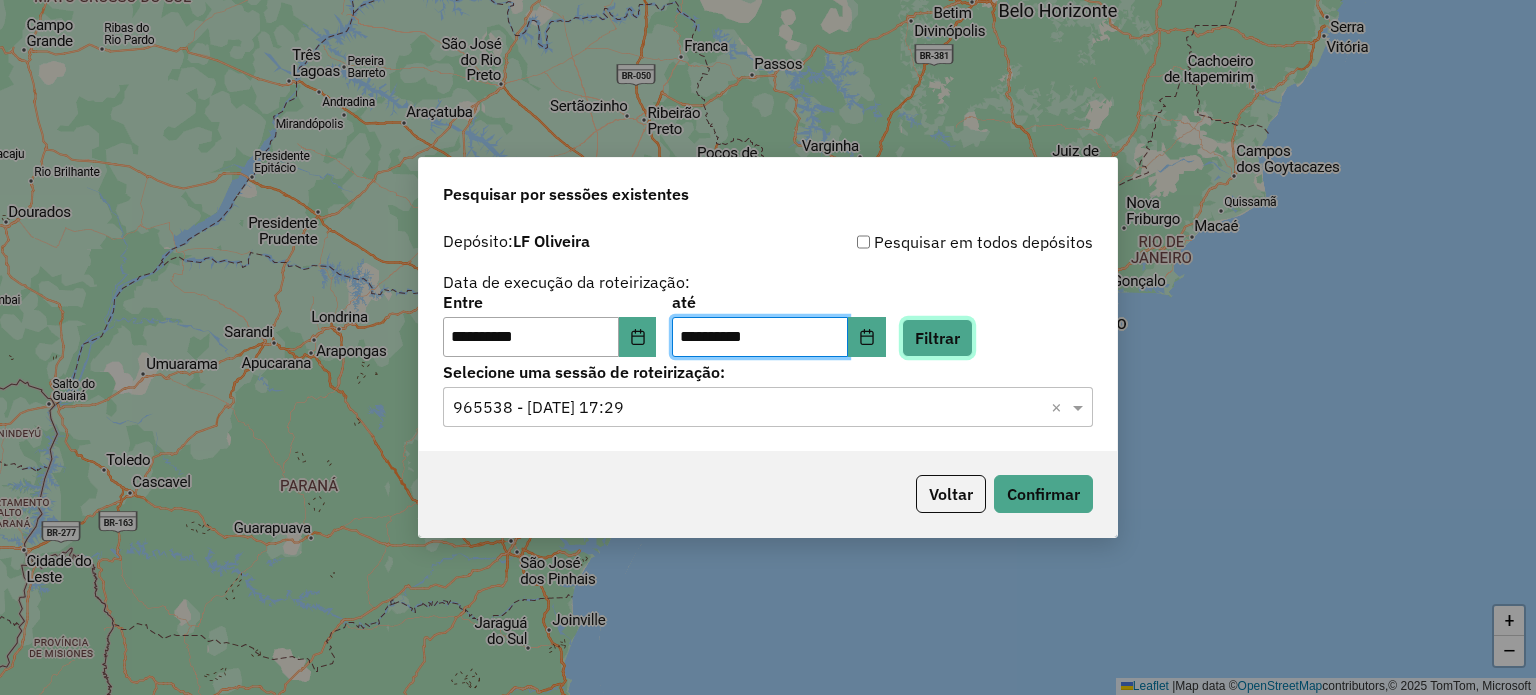 click on "Filtrar" 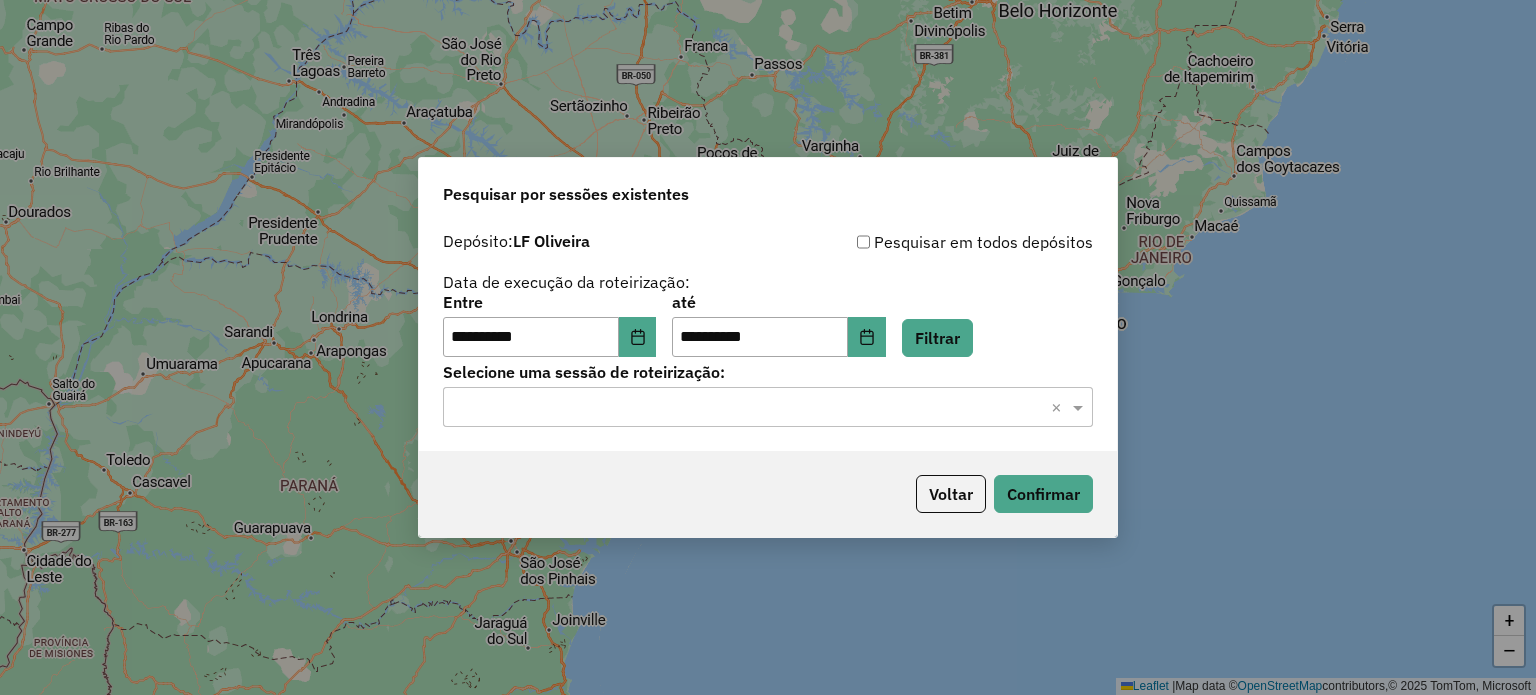 click 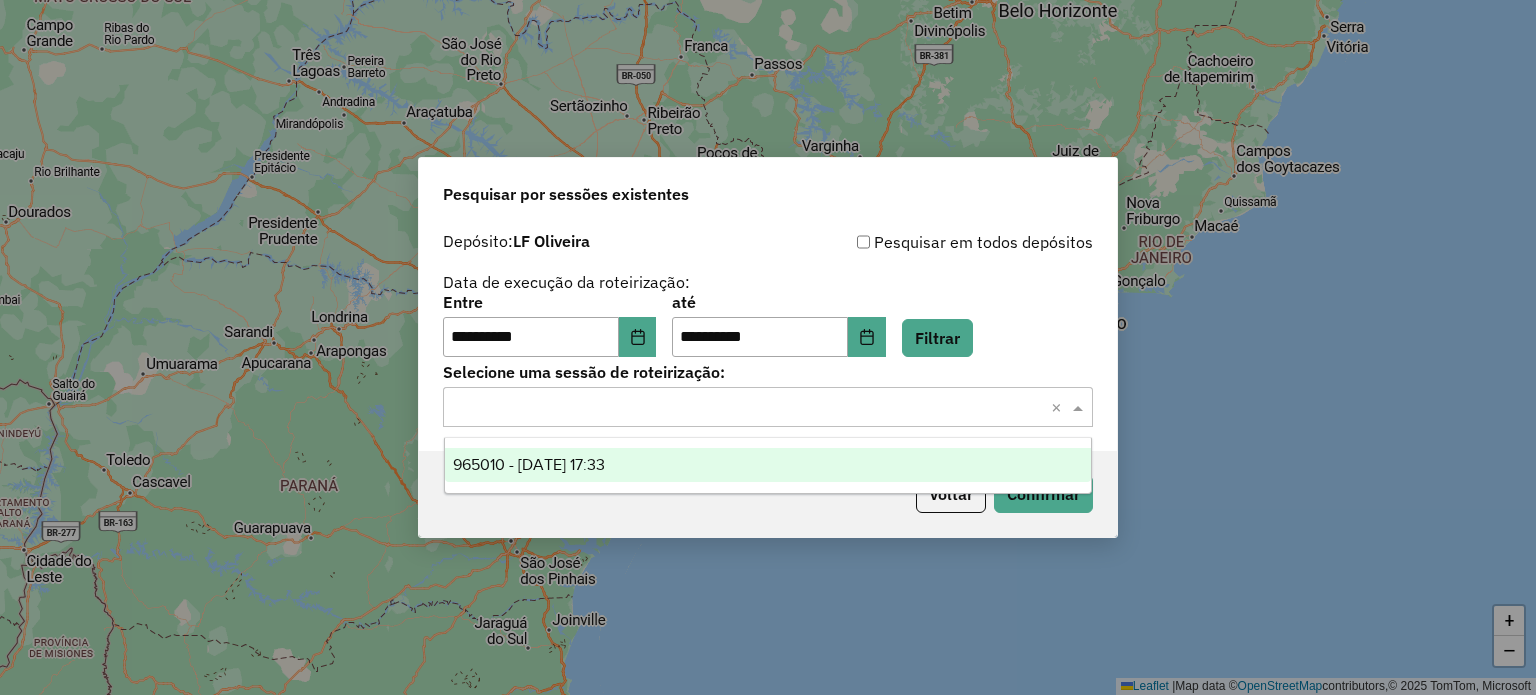 click on "965010 - 15/07/2025 17:33" at bounding box center (768, 465) 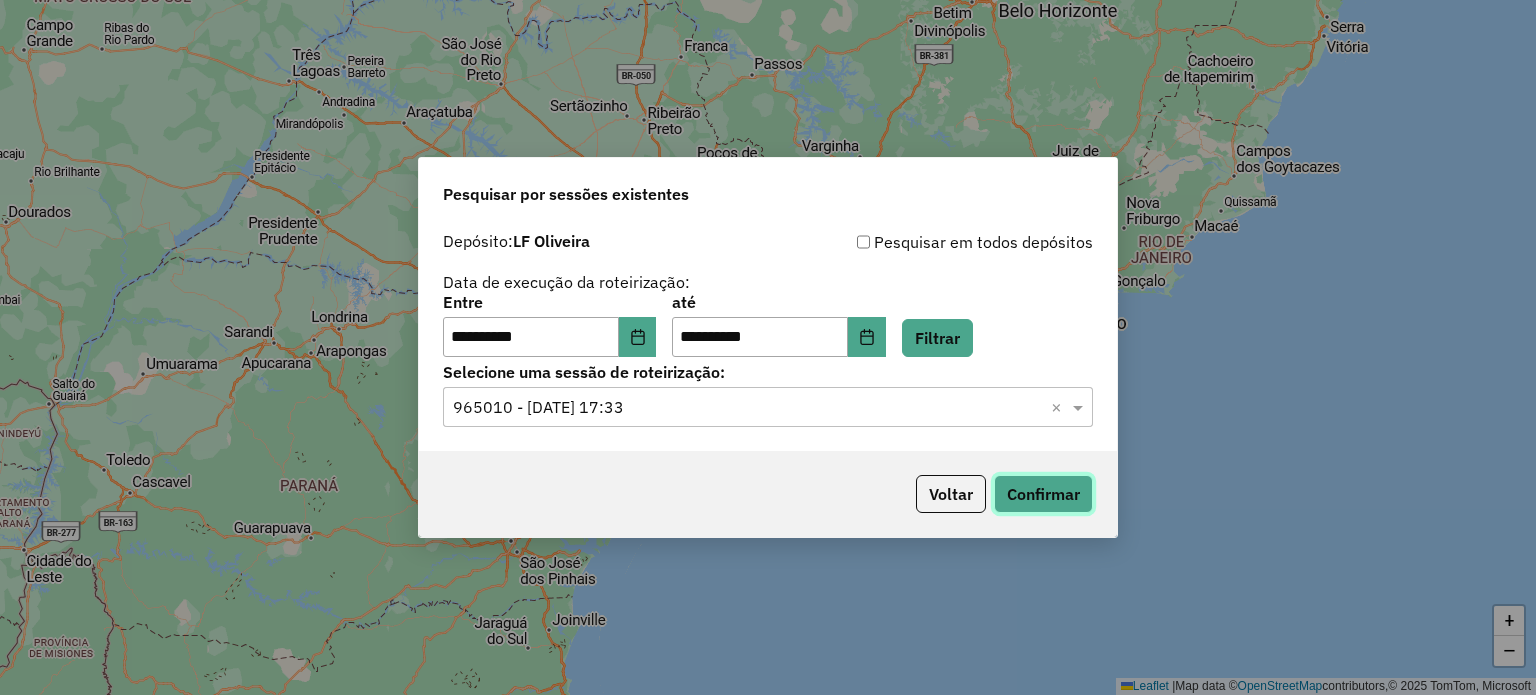 click on "Confirmar" 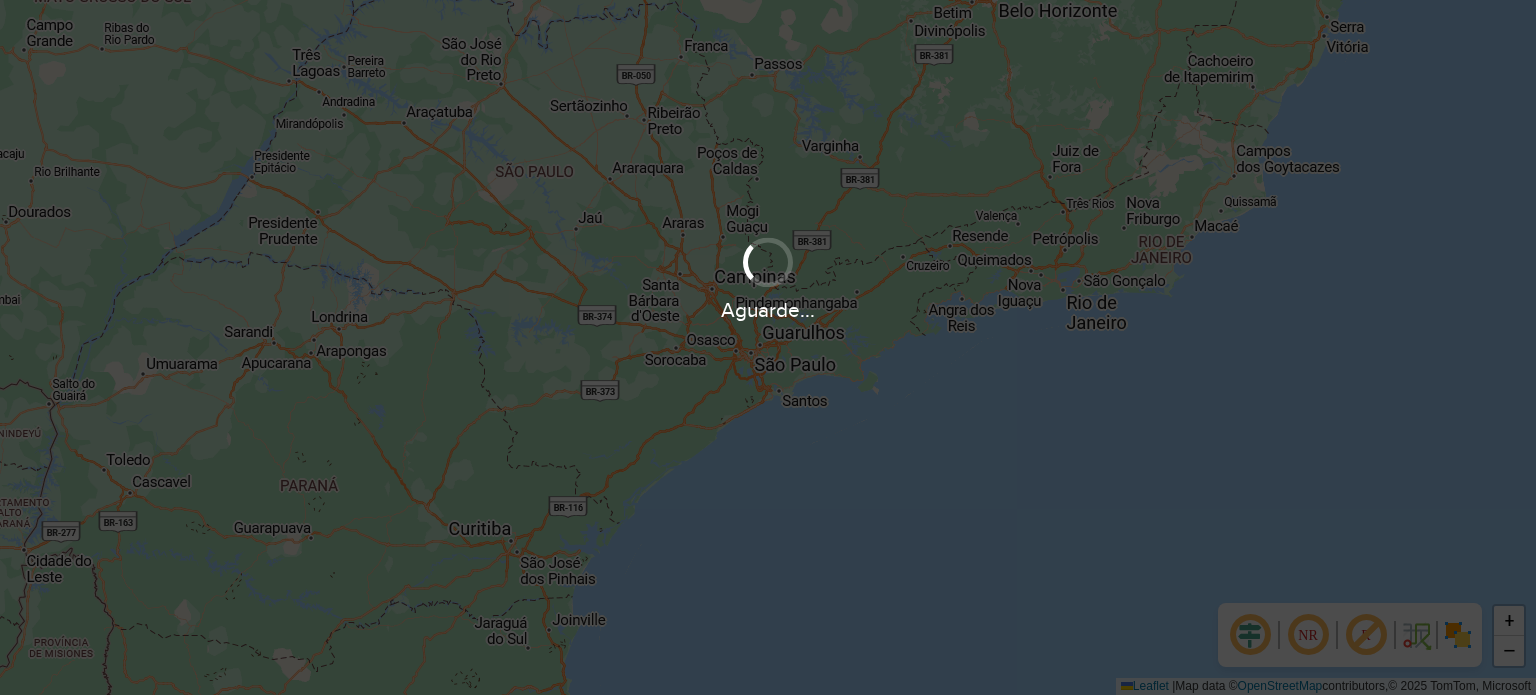 scroll, scrollTop: 0, scrollLeft: 0, axis: both 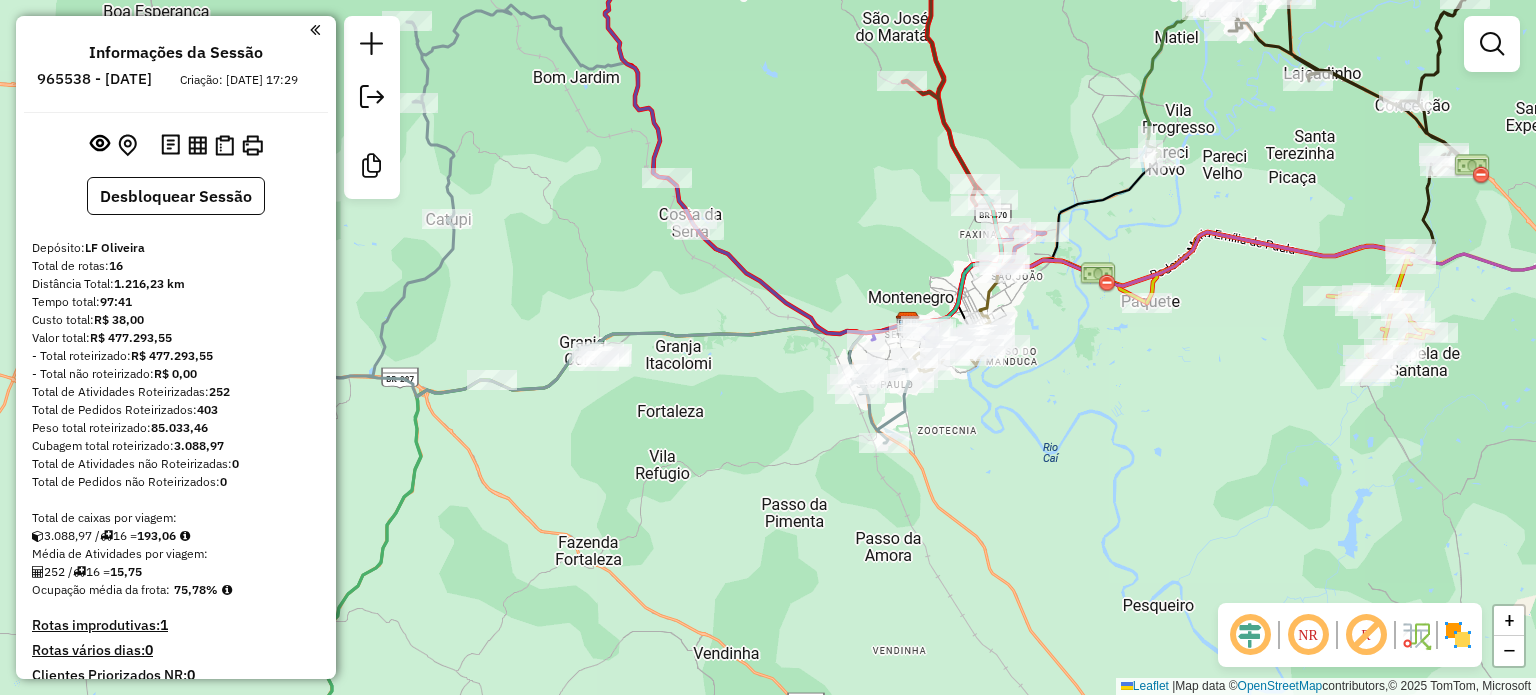 drag, startPoint x: 938, startPoint y: 237, endPoint x: 826, endPoint y: 299, distance: 128.01562 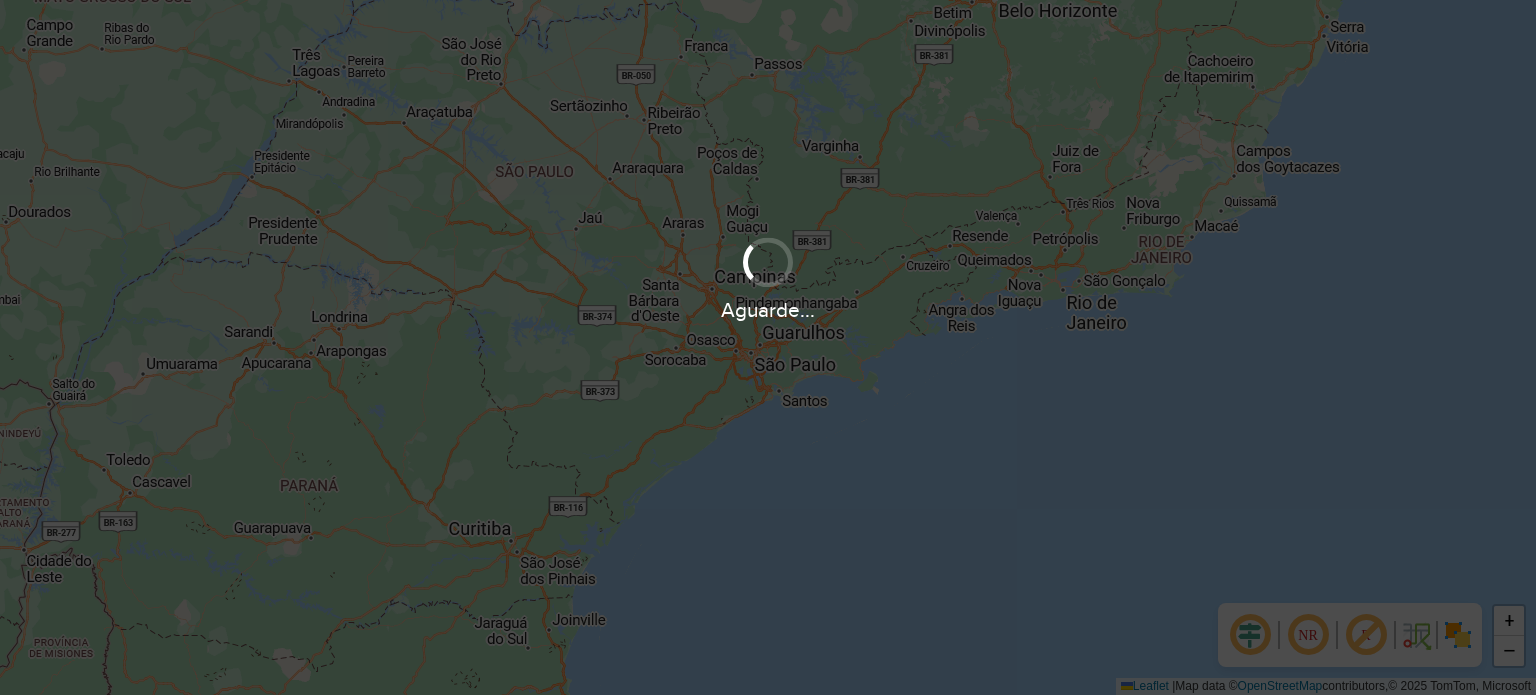 scroll, scrollTop: 0, scrollLeft: 0, axis: both 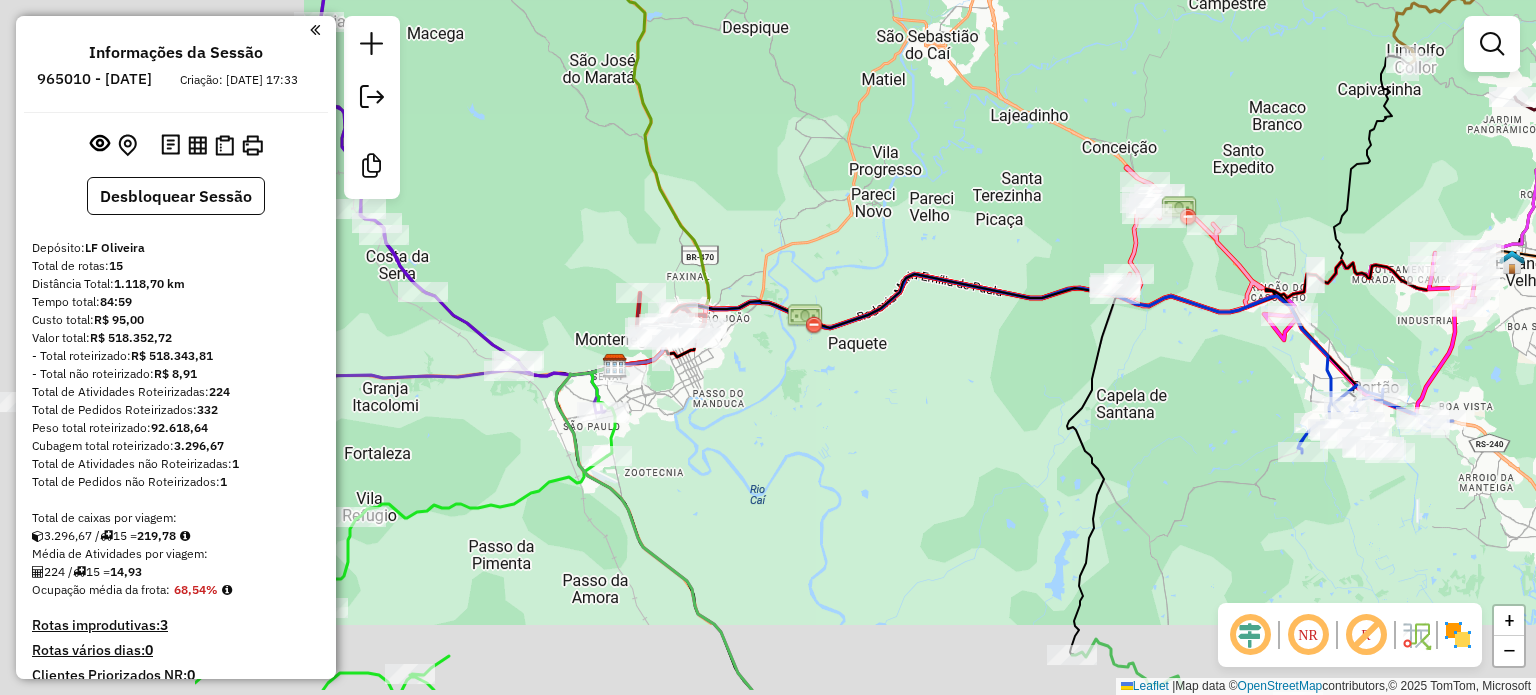 drag, startPoint x: 1042, startPoint y: 395, endPoint x: 1255, endPoint y: 382, distance: 213.39635 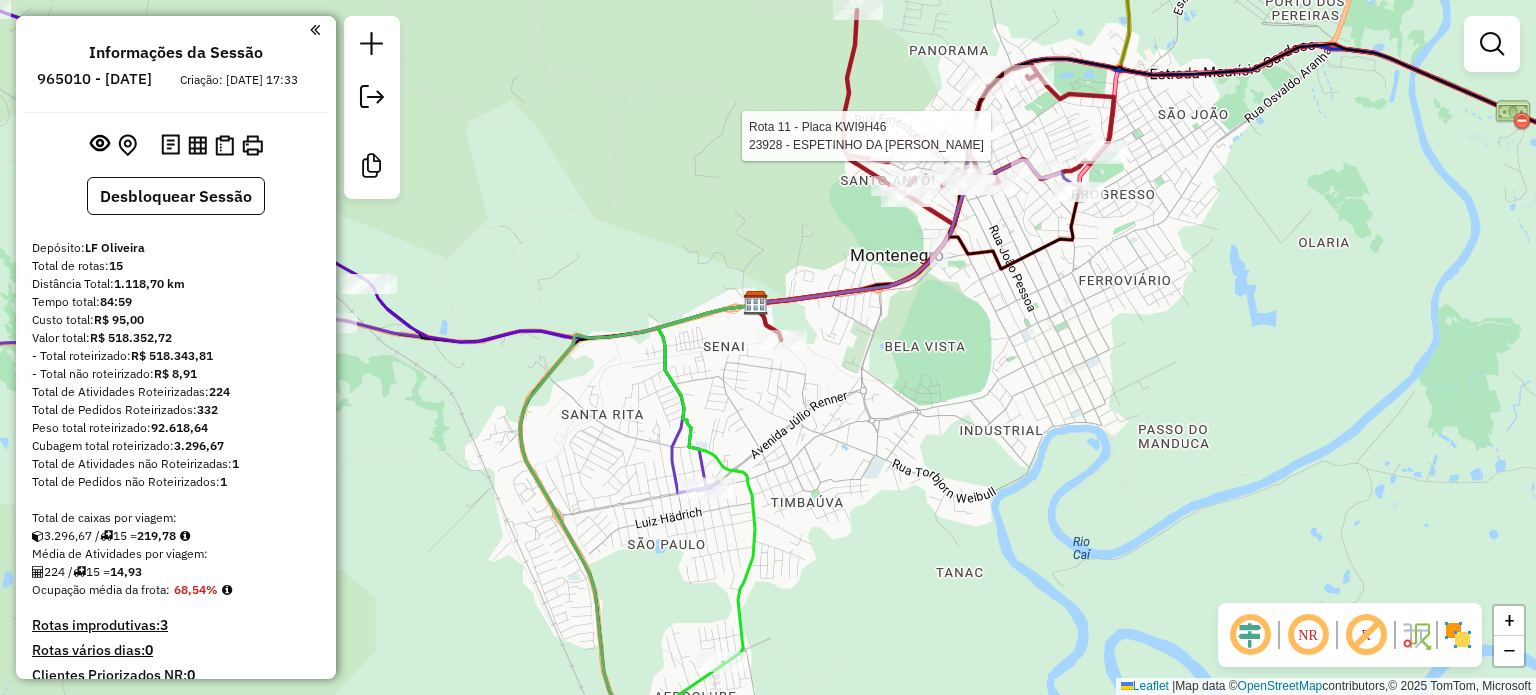 select on "**********" 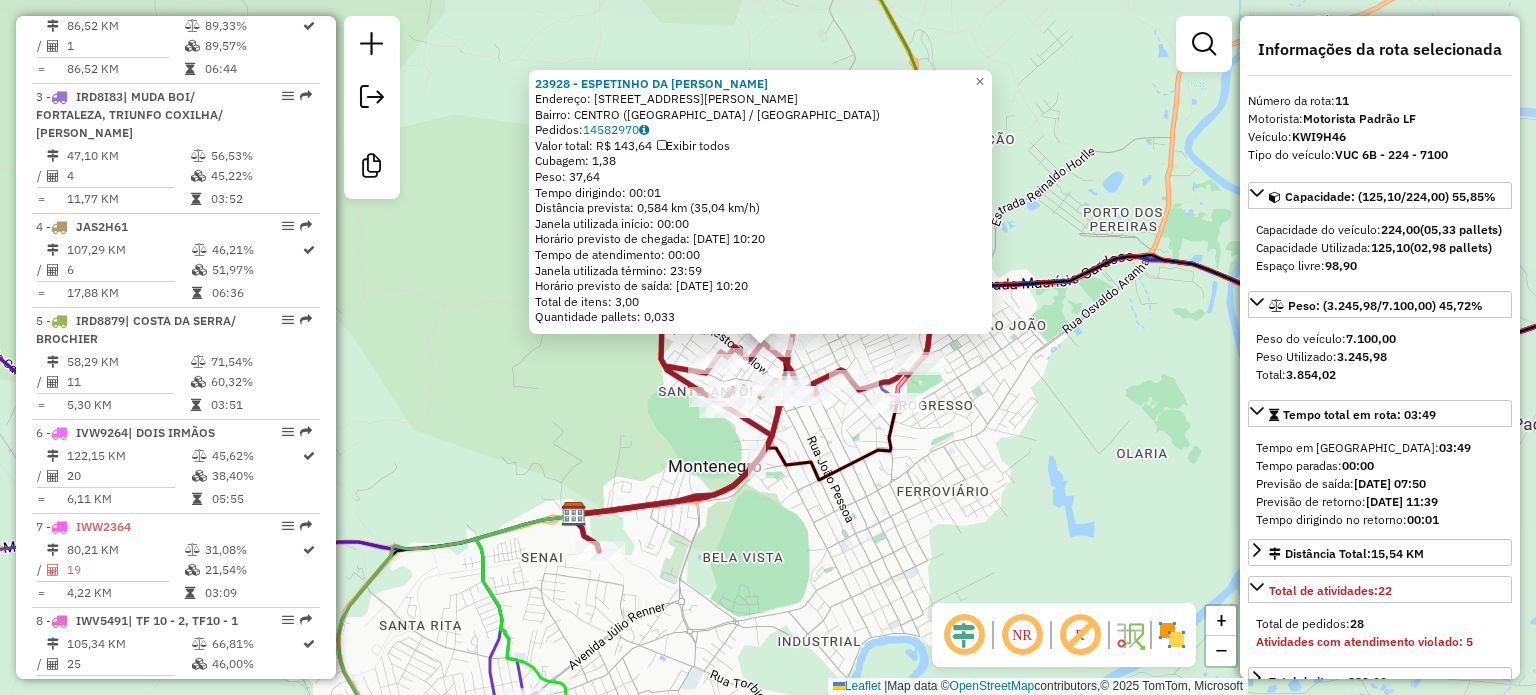 scroll, scrollTop: 1816, scrollLeft: 0, axis: vertical 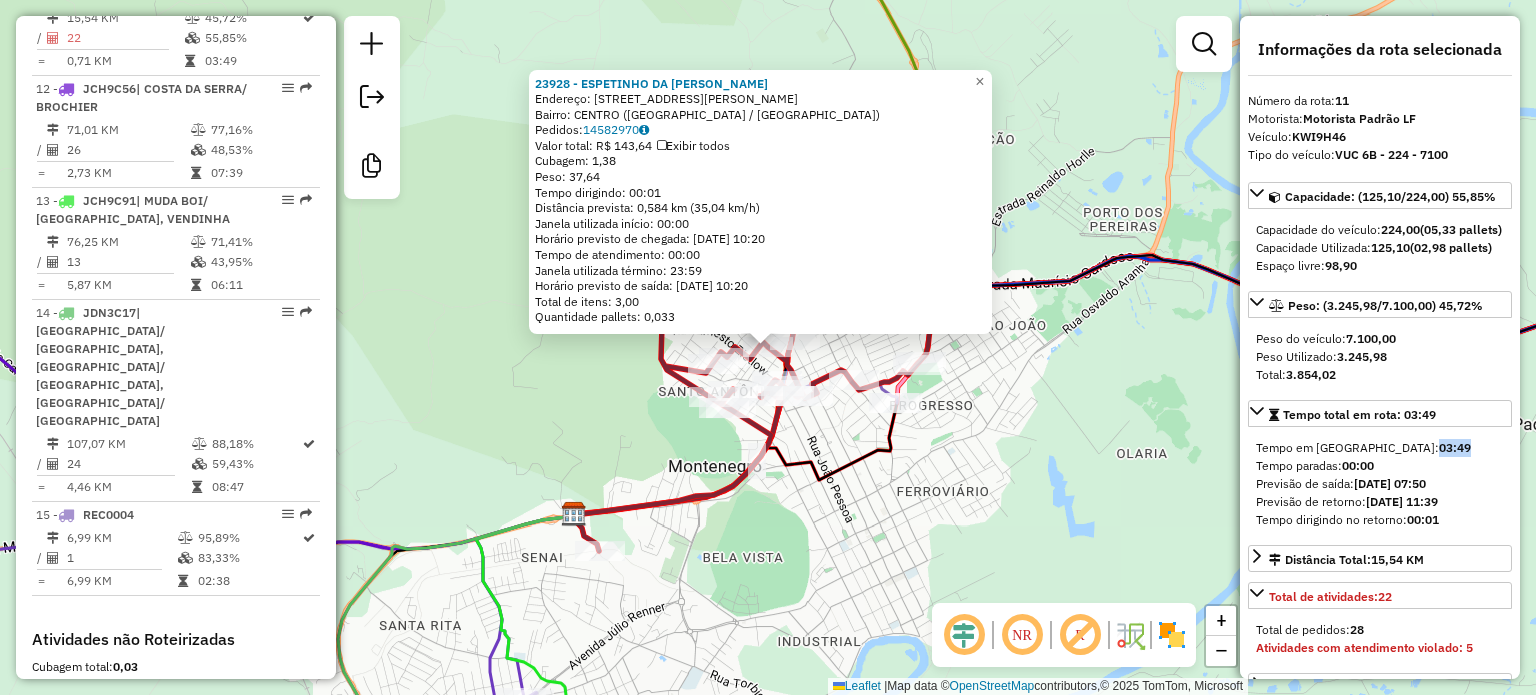 drag, startPoint x: 1343, startPoint y: 485, endPoint x: 1401, endPoint y: 486, distance: 58.00862 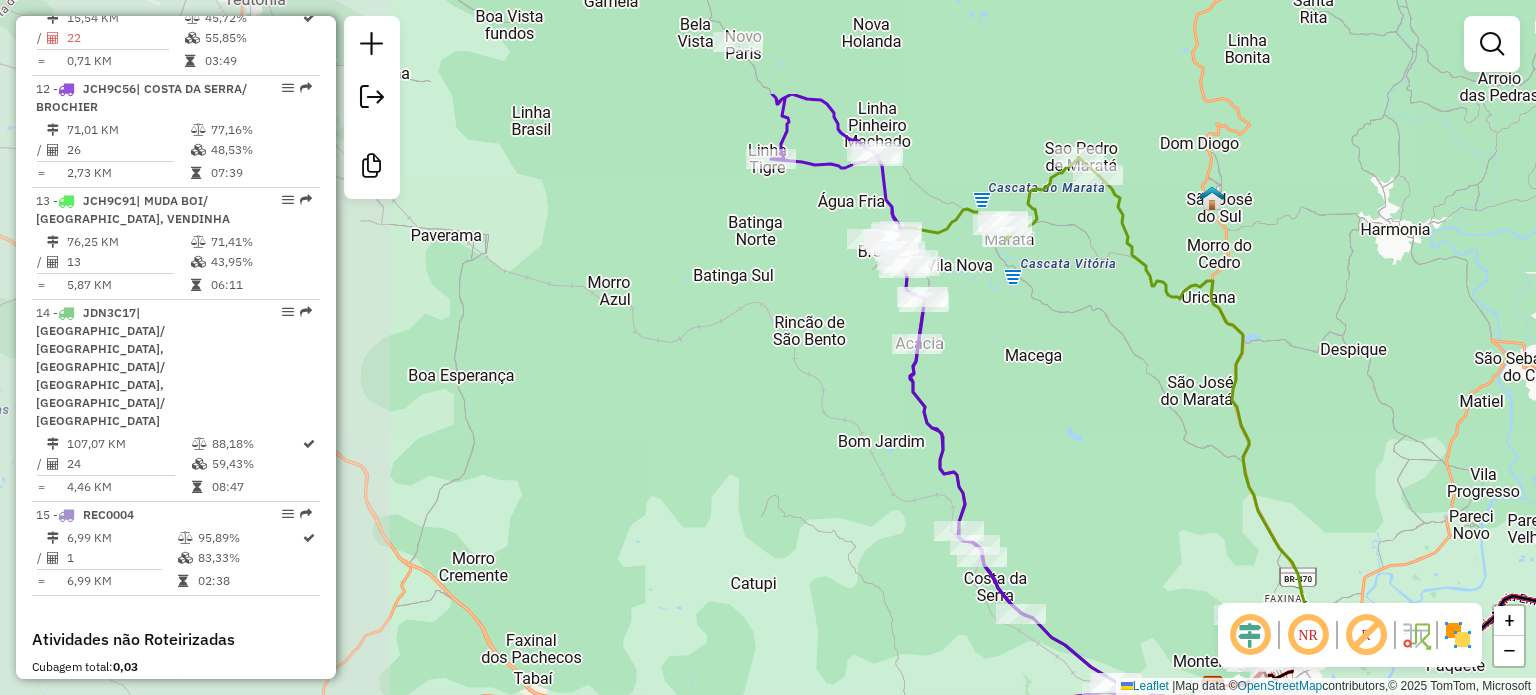 drag, startPoint x: 699, startPoint y: 355, endPoint x: 1152, endPoint y: 519, distance: 481.77277 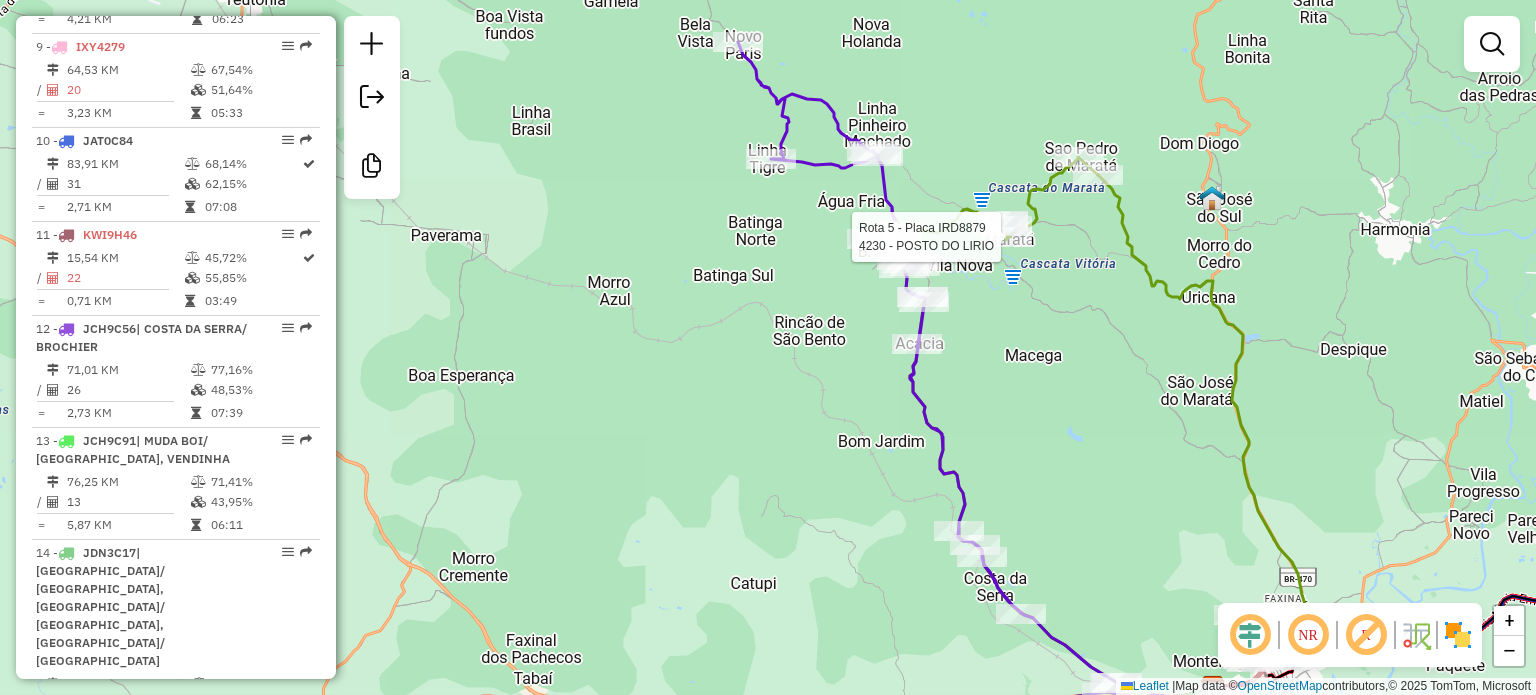 select on "**********" 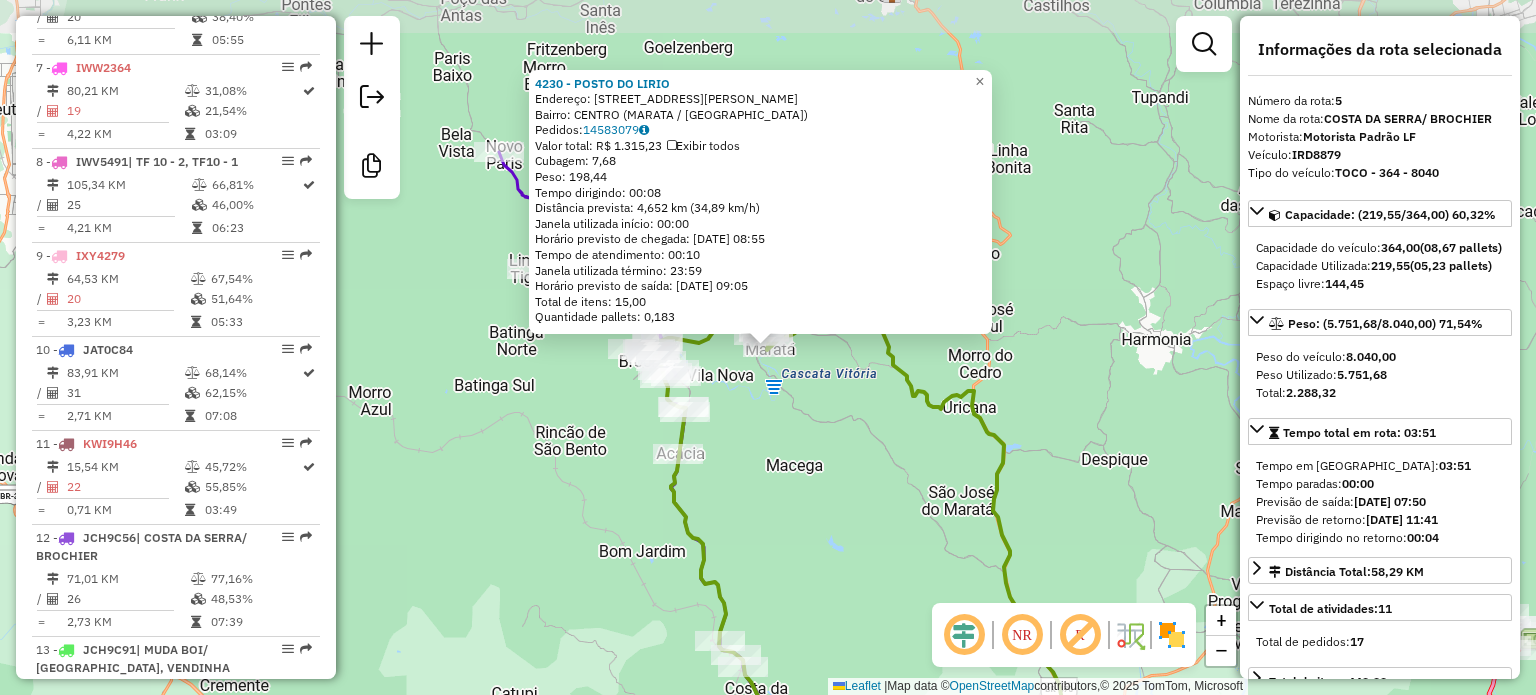 scroll, scrollTop: 1216, scrollLeft: 0, axis: vertical 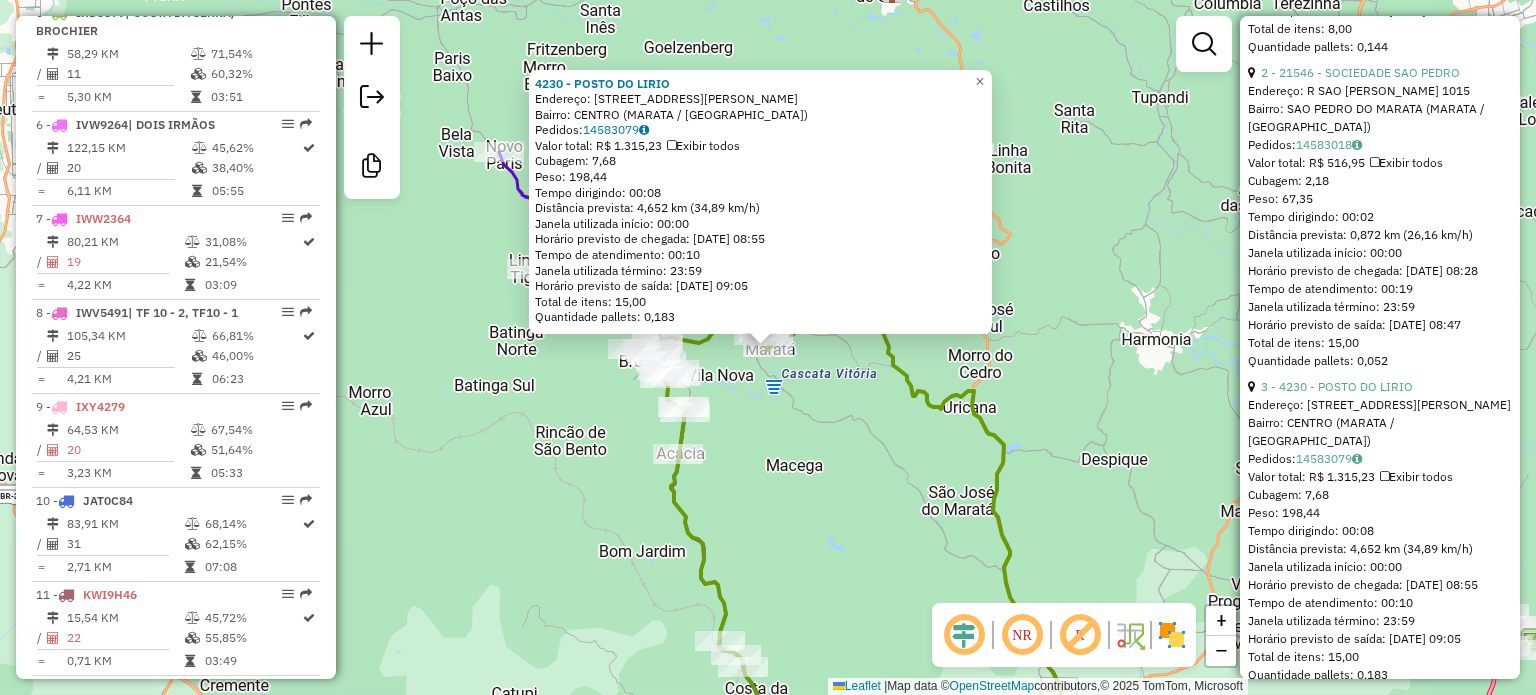 drag, startPoint x: 1397, startPoint y: 334, endPoint x: 1412, endPoint y: 337, distance: 15.297058 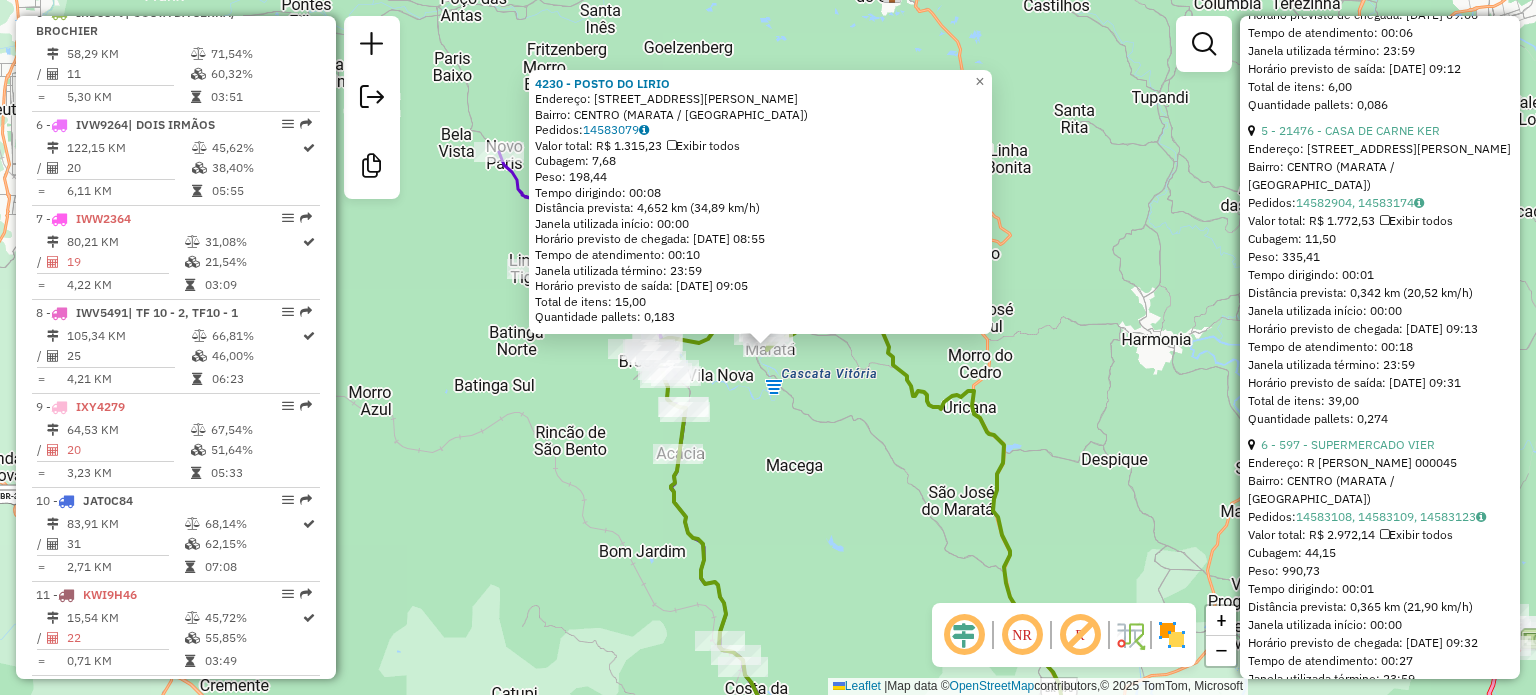 scroll, scrollTop: 2284, scrollLeft: 0, axis: vertical 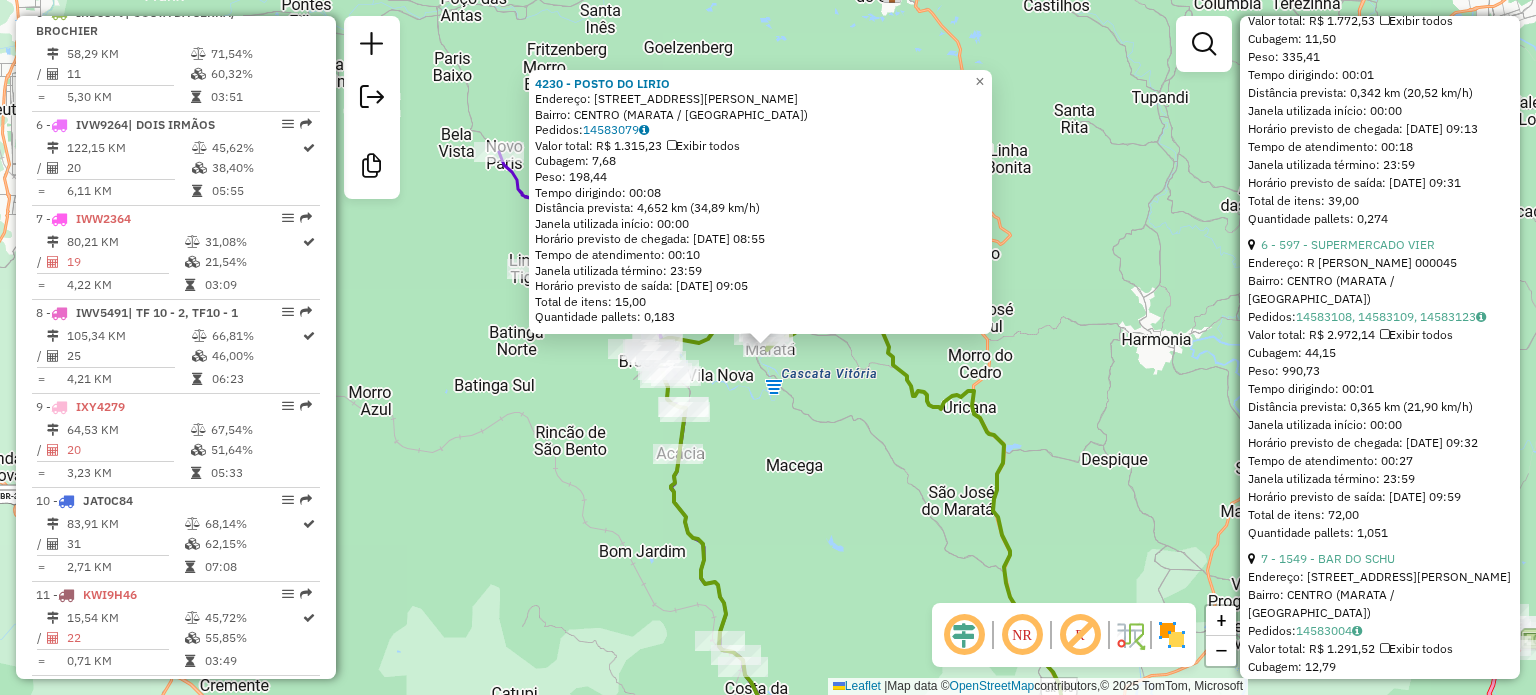 drag, startPoint x: 1378, startPoint y: 496, endPoint x: 1411, endPoint y: 497, distance: 33.01515 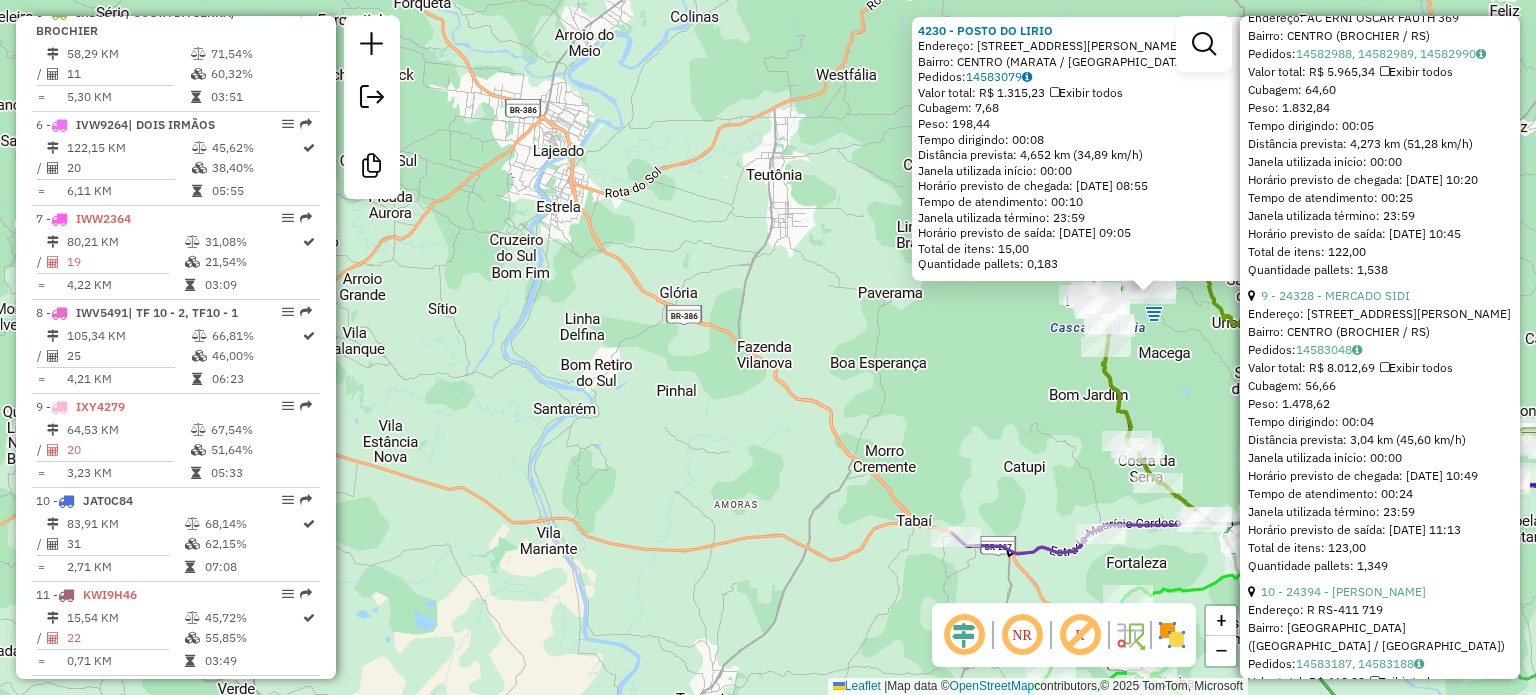scroll, scrollTop: 3184, scrollLeft: 0, axis: vertical 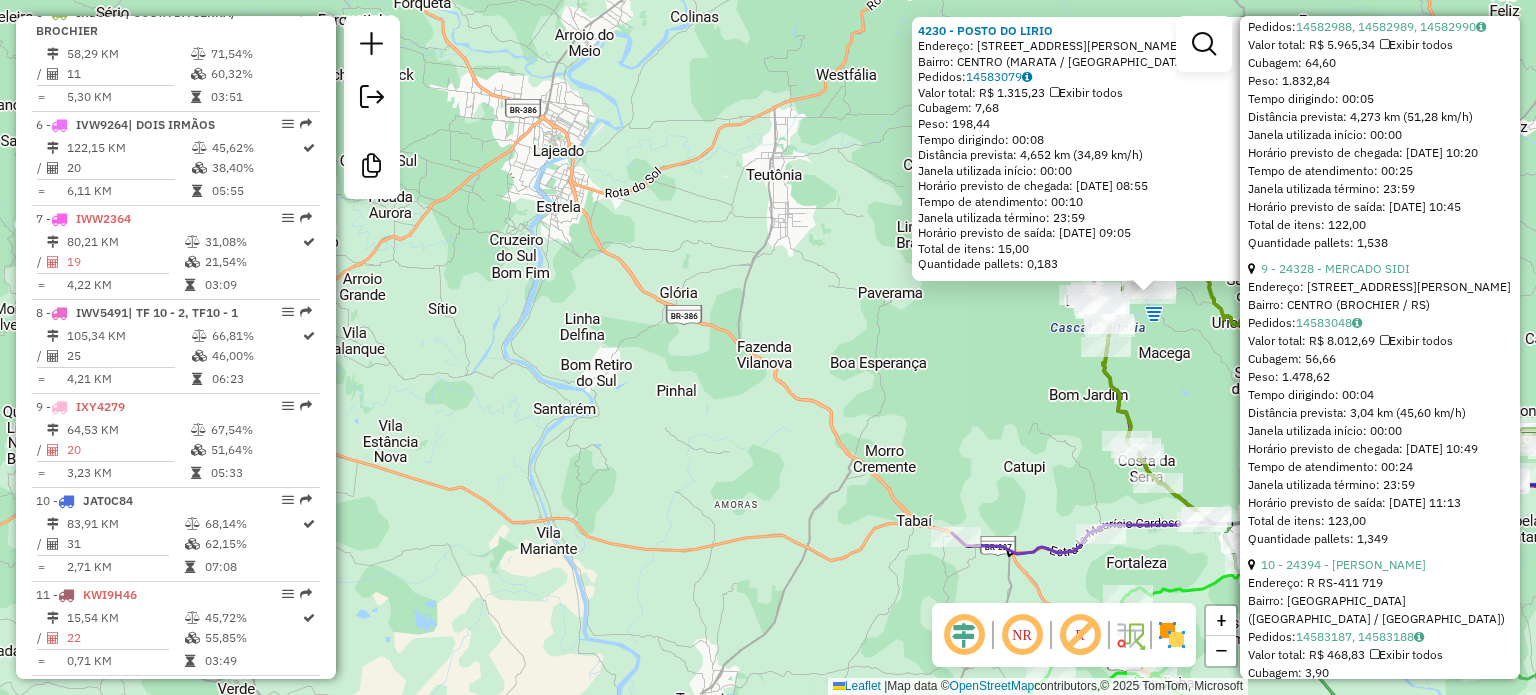 drag, startPoint x: 1388, startPoint y: 539, endPoint x: 1413, endPoint y: 543, distance: 25.317978 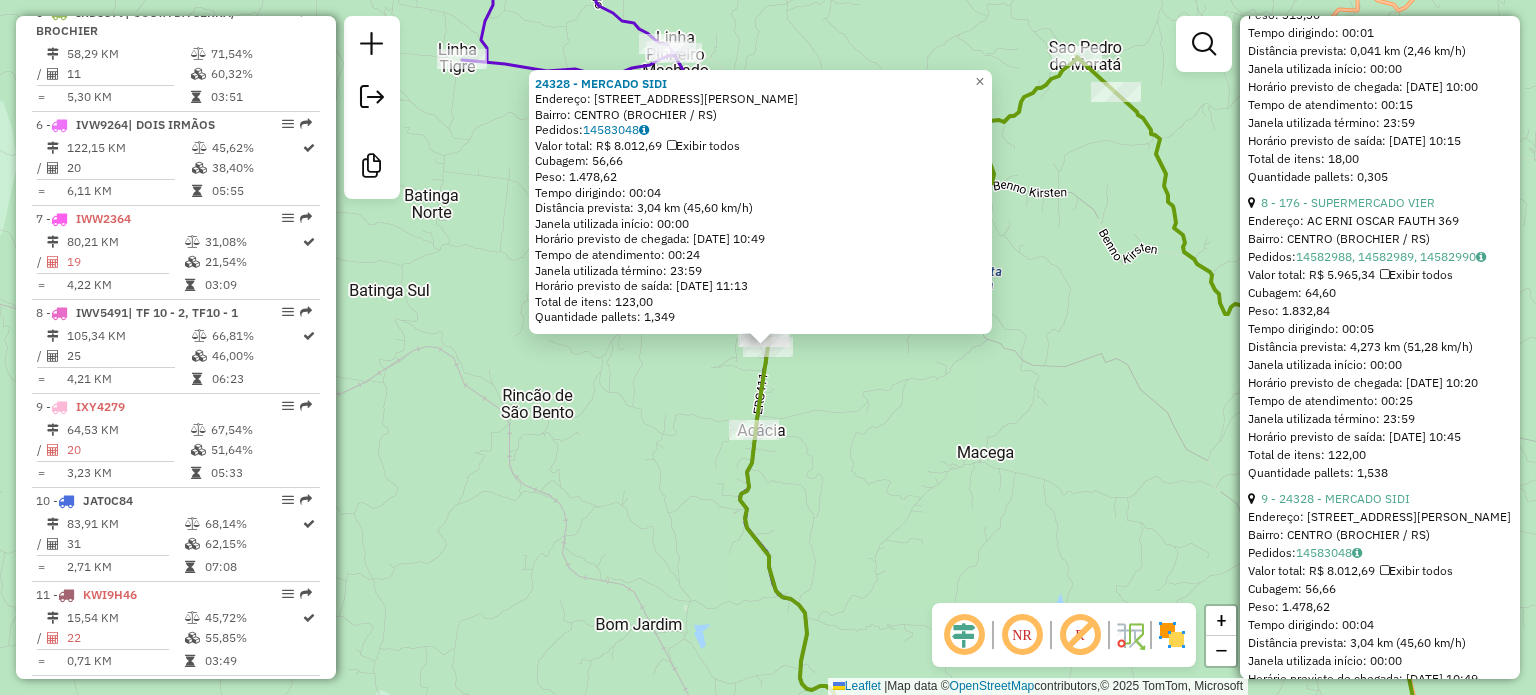 scroll, scrollTop: 2684, scrollLeft: 0, axis: vertical 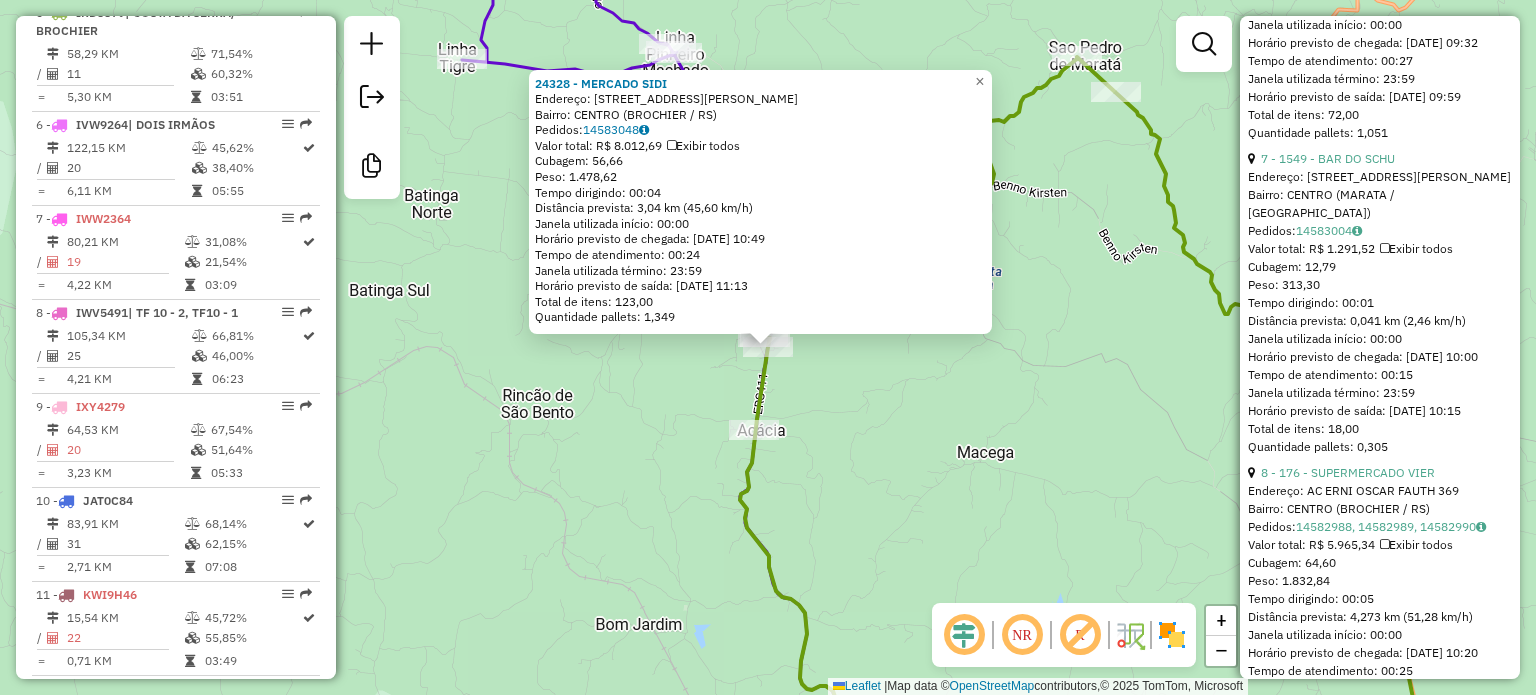 click on "24328 - MERCADO SIDI  Endereço: R [PERSON_NAME] 25   Bairro: CENTRO (BROCHIER / [GEOGRAPHIC_DATA])   Pedidos:  14583048   Valor total: R$ 8.012,69   Exibir todos   Cubagem: 56,66  Peso: 1.478,62  Tempo dirigindo: 00:04   Distância prevista: 3,04 km (45,60 km/h)   Janela utilizada início: 00:00   Horário previsto de chegada: [DATE] 10:49   Tempo de atendimento: 00:24   Janela utilizada término: 23:59   Horário previsto de saída: [DATE] 11:13   Total de itens: 123,00   Quantidade pallets: 1,349  × Janela de atendimento Grade de atendimento Capacidade Transportadoras Veículos Cliente Pedidos  Rotas Selecione os dias de semana para filtrar as janelas de atendimento  Seg   Ter   Qua   Qui   Sex   Sáb   Dom  Informe o período da janela de atendimento: De: Até:  Filtrar exatamente a janela do cliente  Considerar janela de atendimento padrão  Selecione os dias de semana para filtrar as grades de atendimento  Seg   Ter   Qua   Qui   Sex   Sáb   Dom   Clientes fora do dia de atendimento selecionado +" 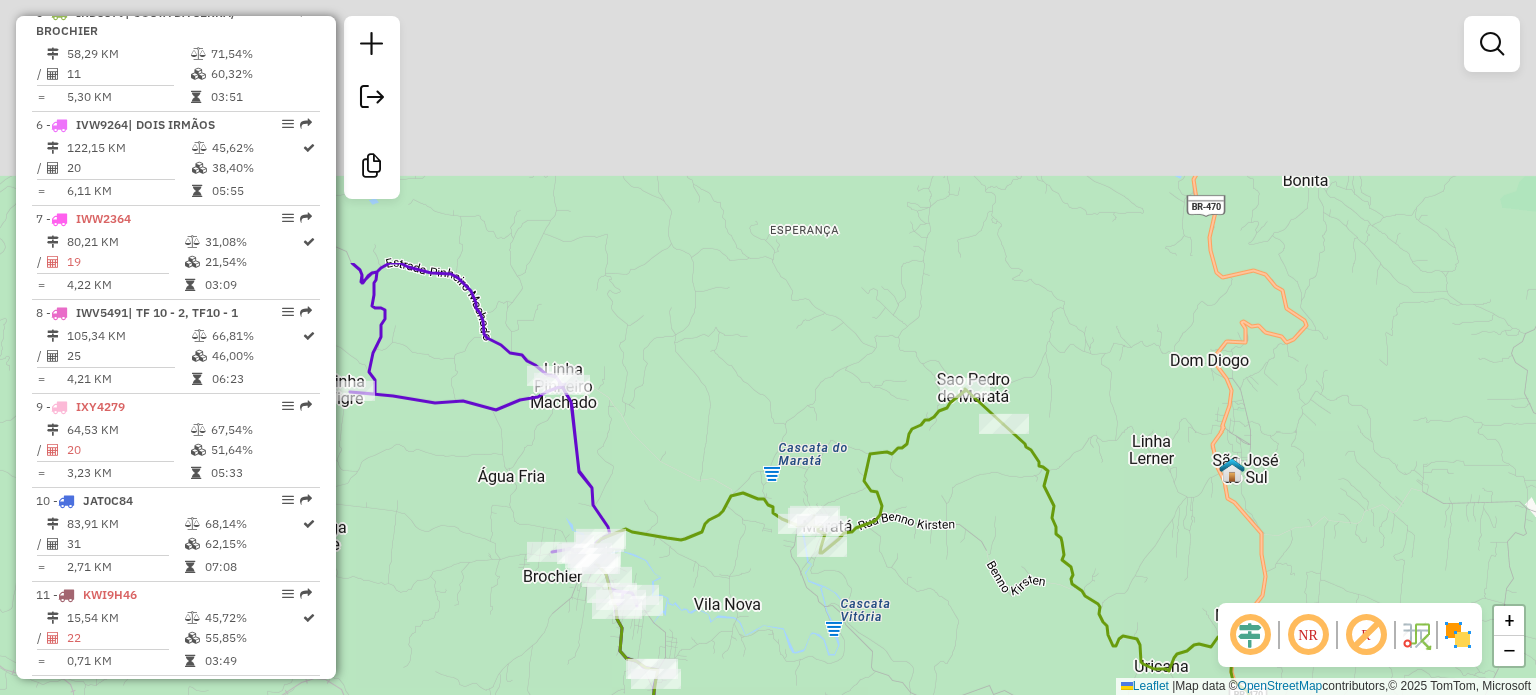 drag, startPoint x: 944, startPoint y: 464, endPoint x: 900, endPoint y: 539, distance: 86.95401 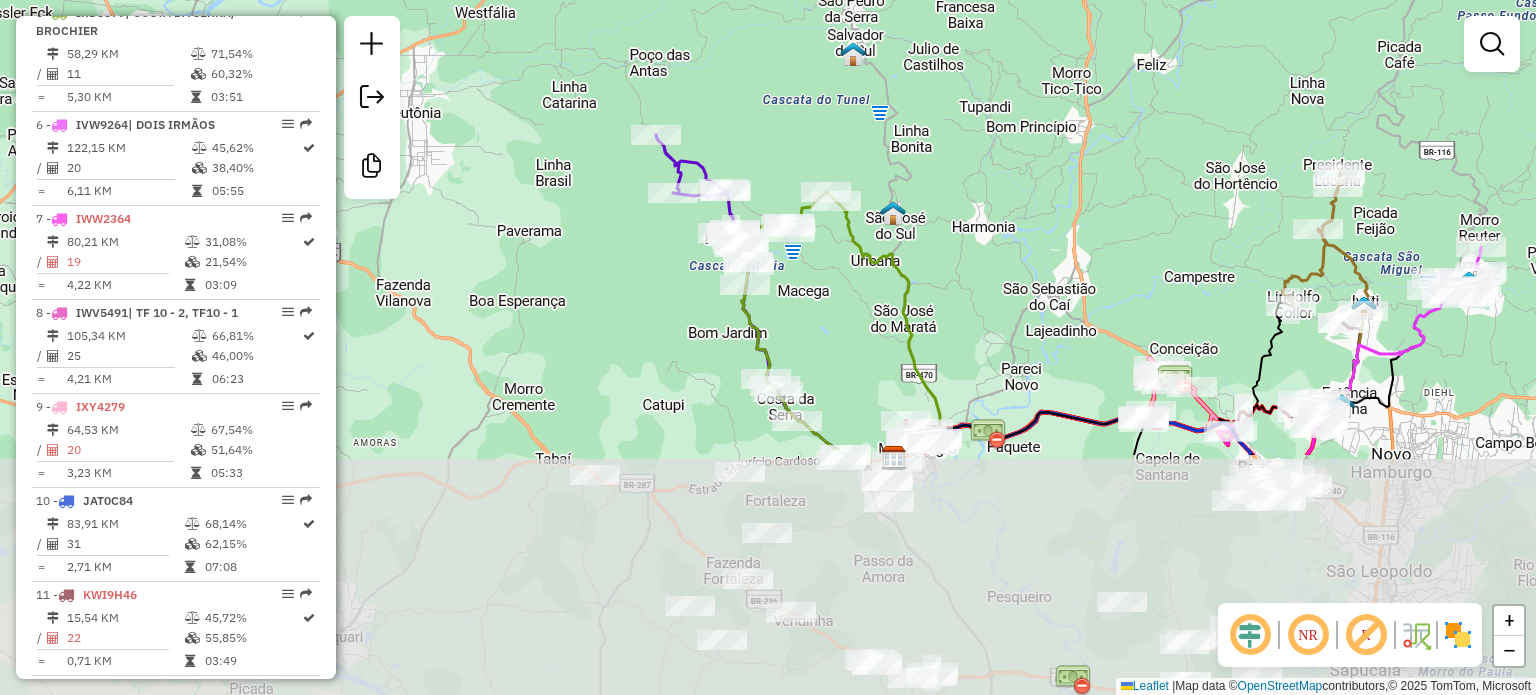 drag, startPoint x: 1011, startPoint y: 607, endPoint x: 919, endPoint y: 298, distance: 322.40503 